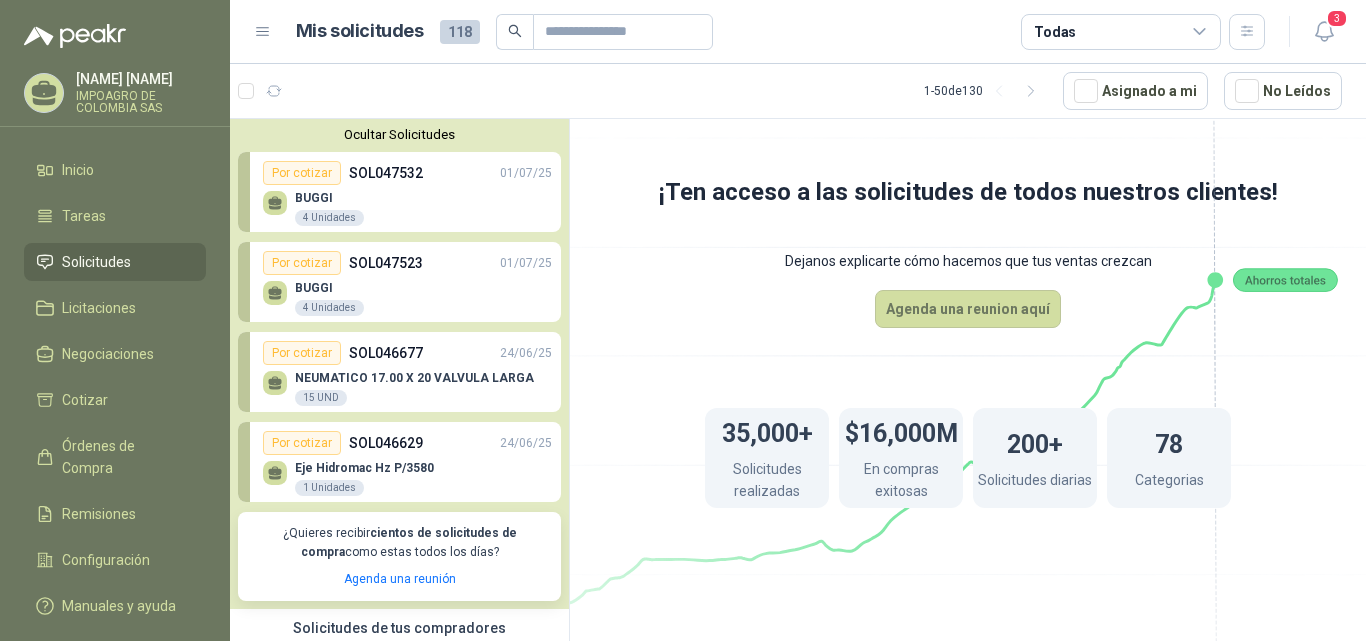 scroll, scrollTop: 0, scrollLeft: 0, axis: both 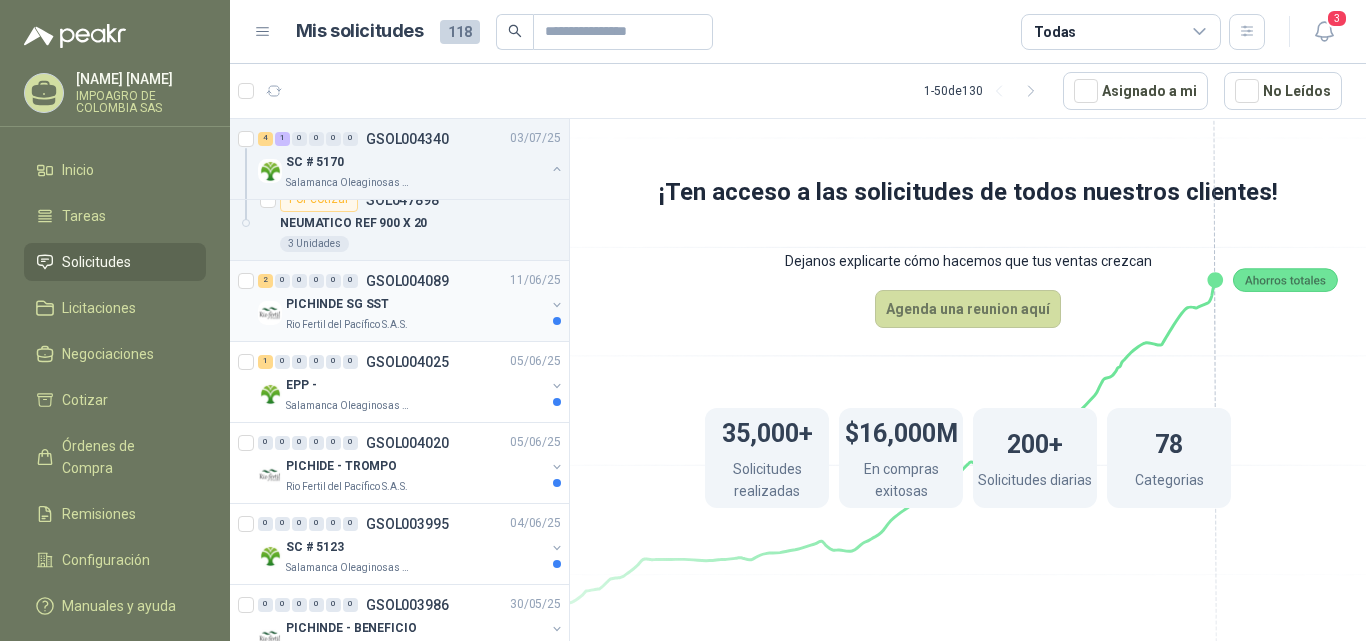 click on "PICHINDE SG SST" at bounding box center (337, 304) 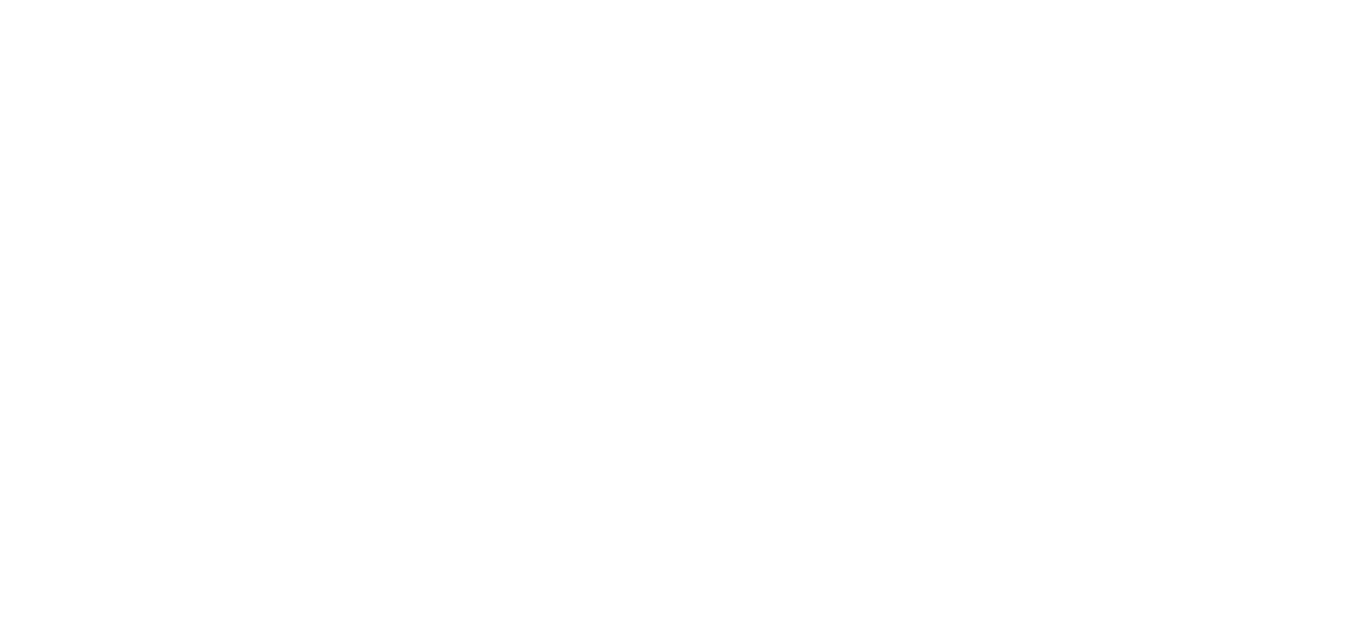 scroll, scrollTop: 0, scrollLeft: 0, axis: both 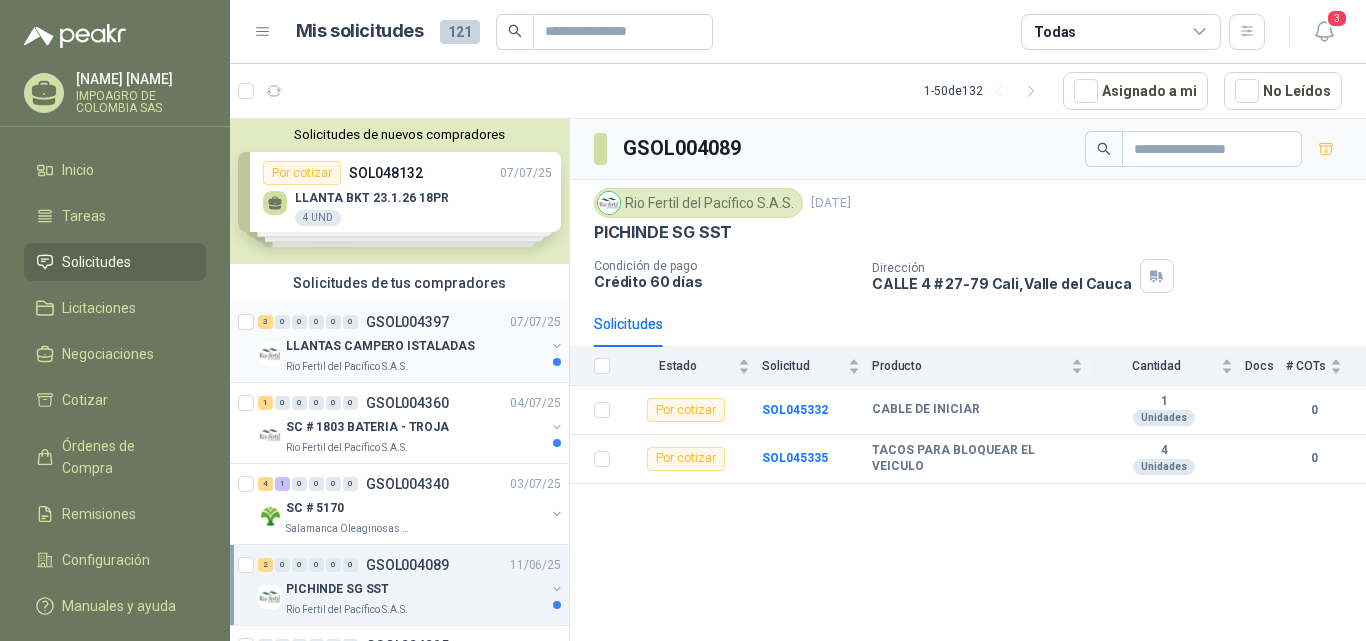 click on "3   0   0   0   0   0   GSOL004397 [DATE]   LLANTAS CAMPERO ISTALADAS Rio Fertil del Pacífico S.A.S.   Por cotizar SOL048164 ALINEACION  1   Unidades Por cotizar SOL048165 LLANTAS REF P 205/75R15 A/T 4   Unidades Por cotizar SOL048166 BALANCEOS LLANTAS  4   Unidades 1   0   0   0   0   0   GSOL004360 [DATE]   SC # 1803 BATERIA - TROJA Rio Fertil del Pacífico S.A.S.   4   1   0   0   0   0   GSOL004340 [DATE]   SC # 5170 Salamanca Oleaginosas SAS   2   0   0   0   0   0   GSOL004089 [DATE]   PICHINDE SG SST Rio Fertil del Pacífico S.A.S.   0   0" at bounding box center [411, 322] 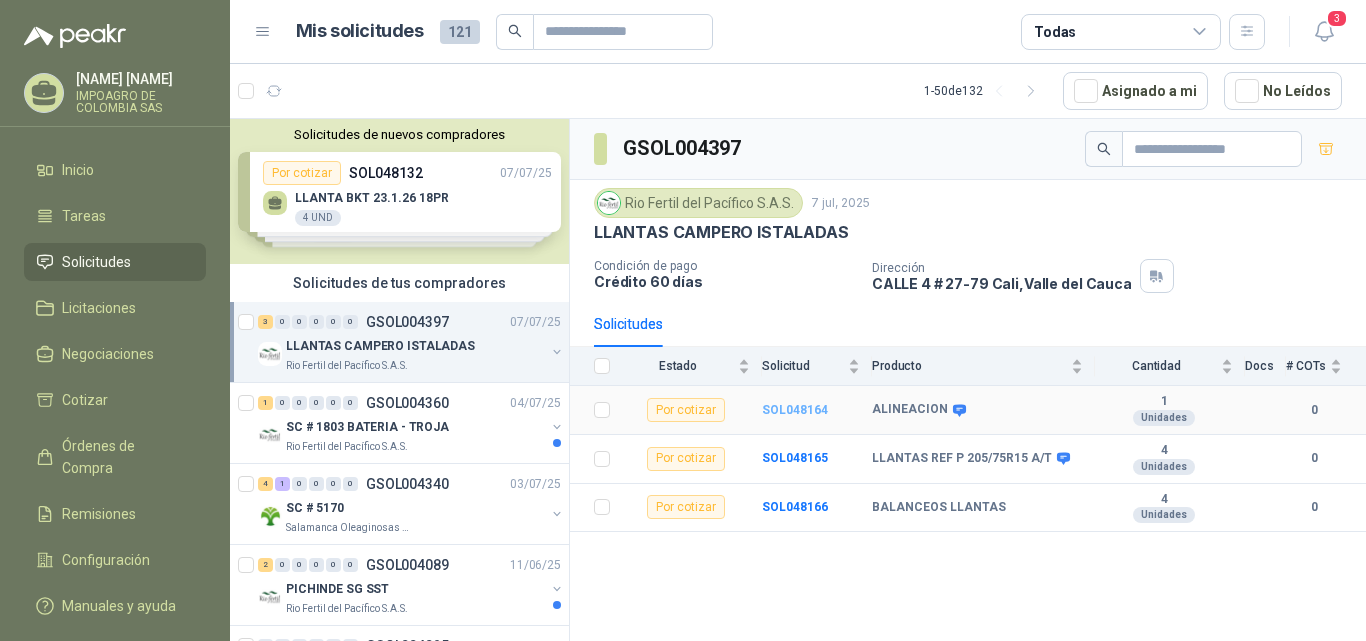 click on "SOL048164" at bounding box center (795, 410) 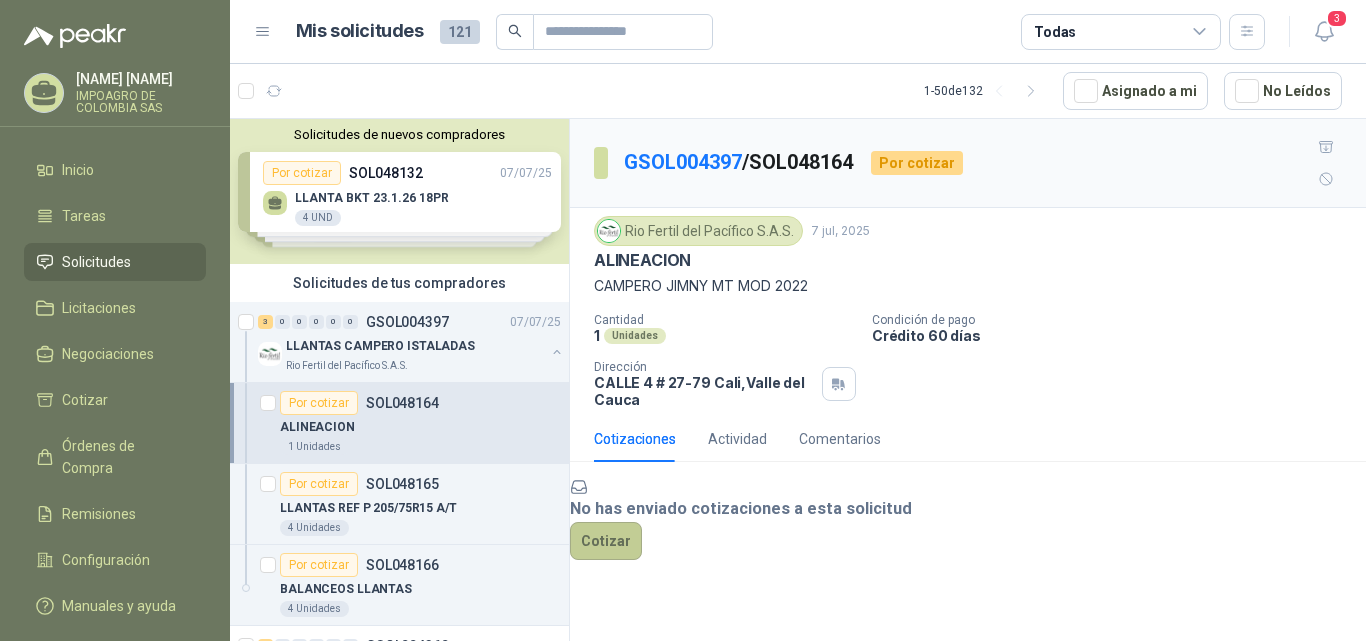 click on "Cotizar" at bounding box center (606, 541) 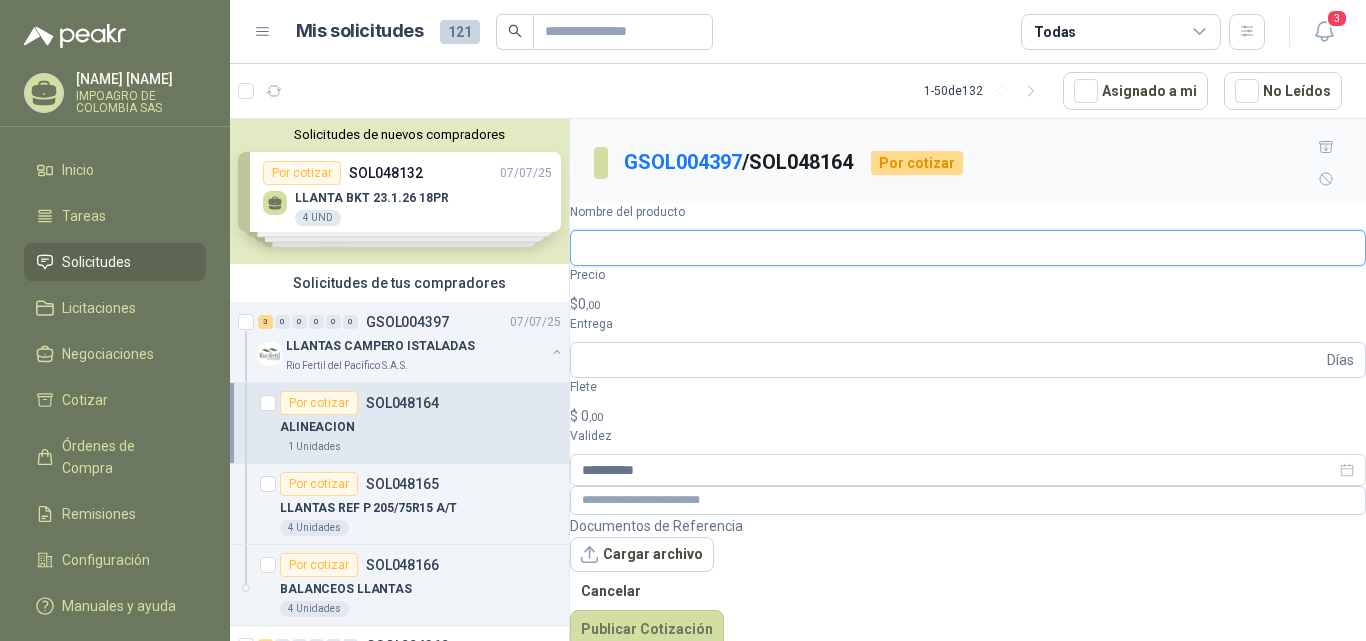 click on "Nombre del producto" at bounding box center [968, 248] 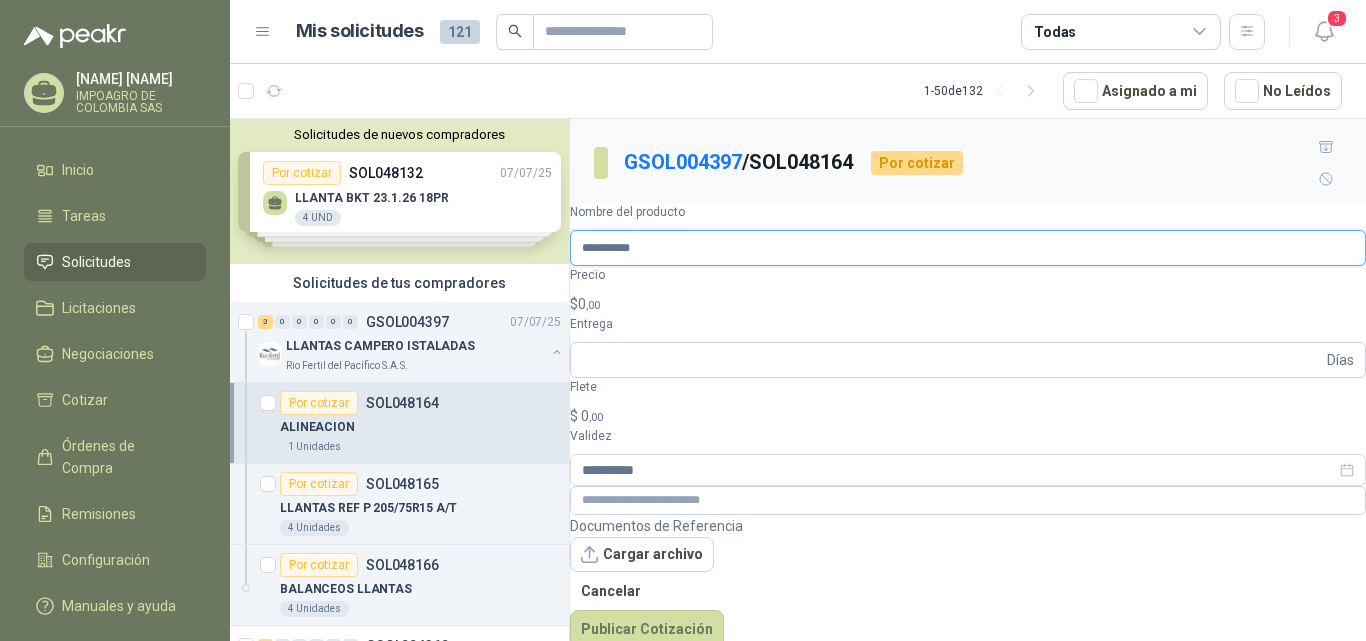 type on "**********" 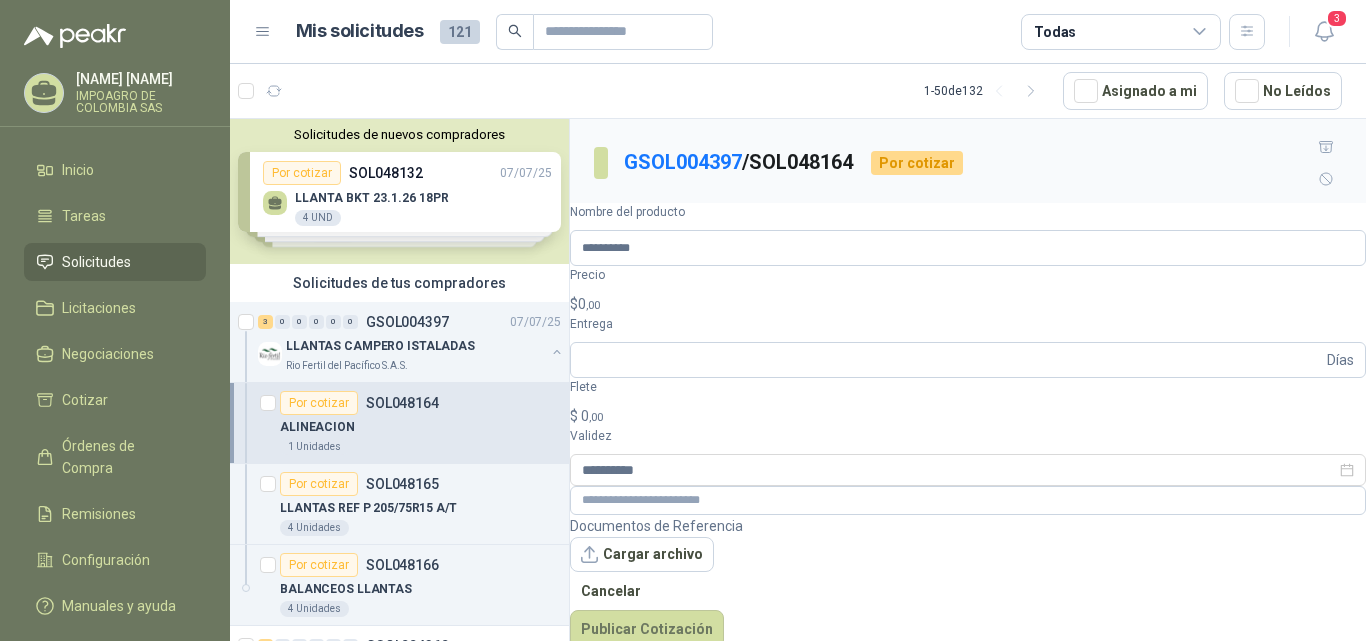 click on "$  0 ,00" at bounding box center [968, 304] 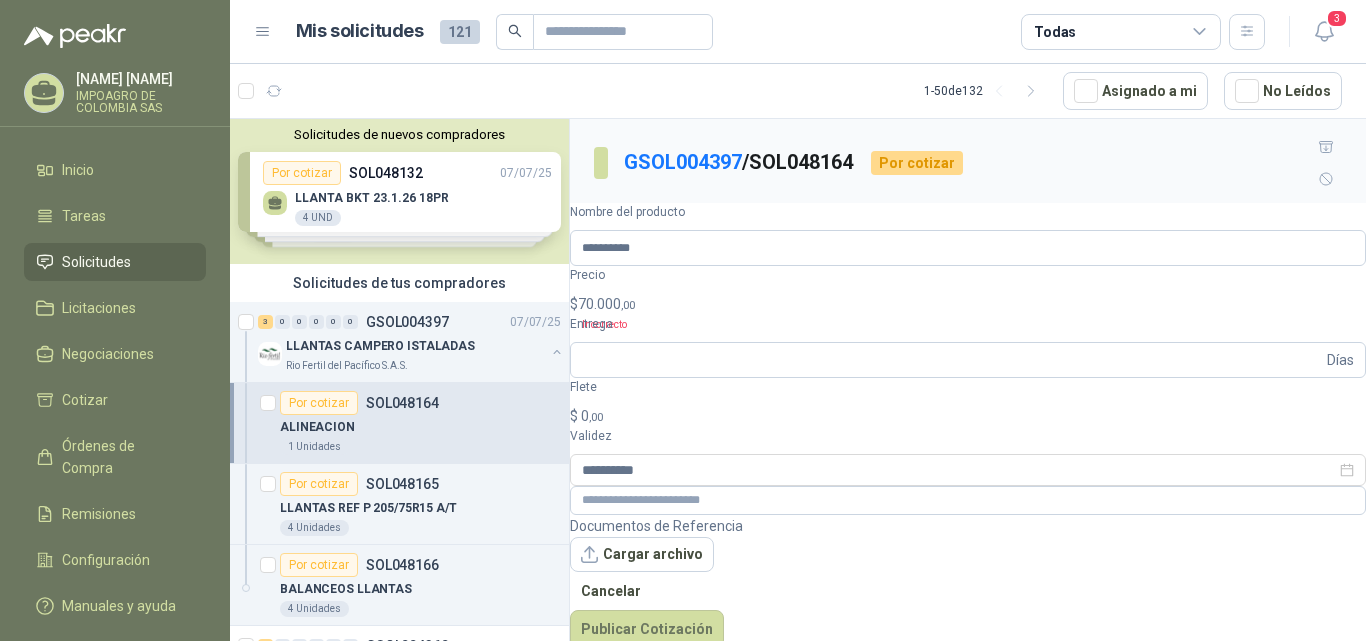 drag, startPoint x: 1216, startPoint y: 99, endPoint x: 1144, endPoint y: 141, distance: 83.35467 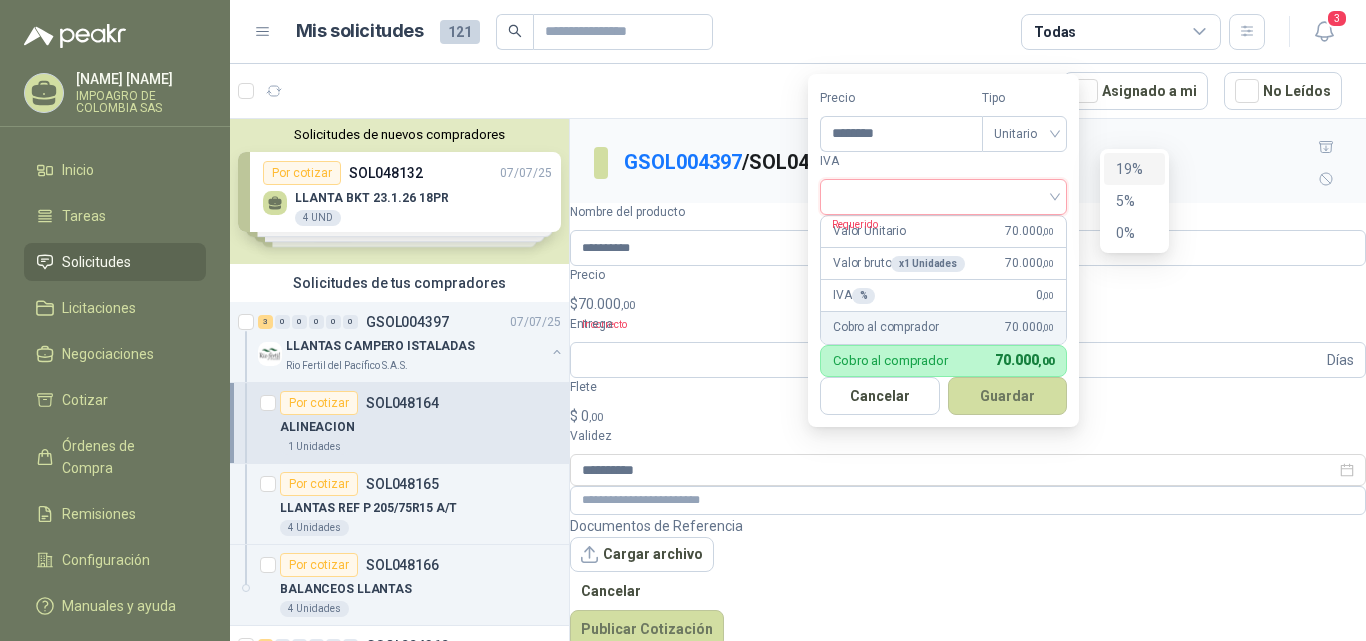 click at bounding box center [943, 195] 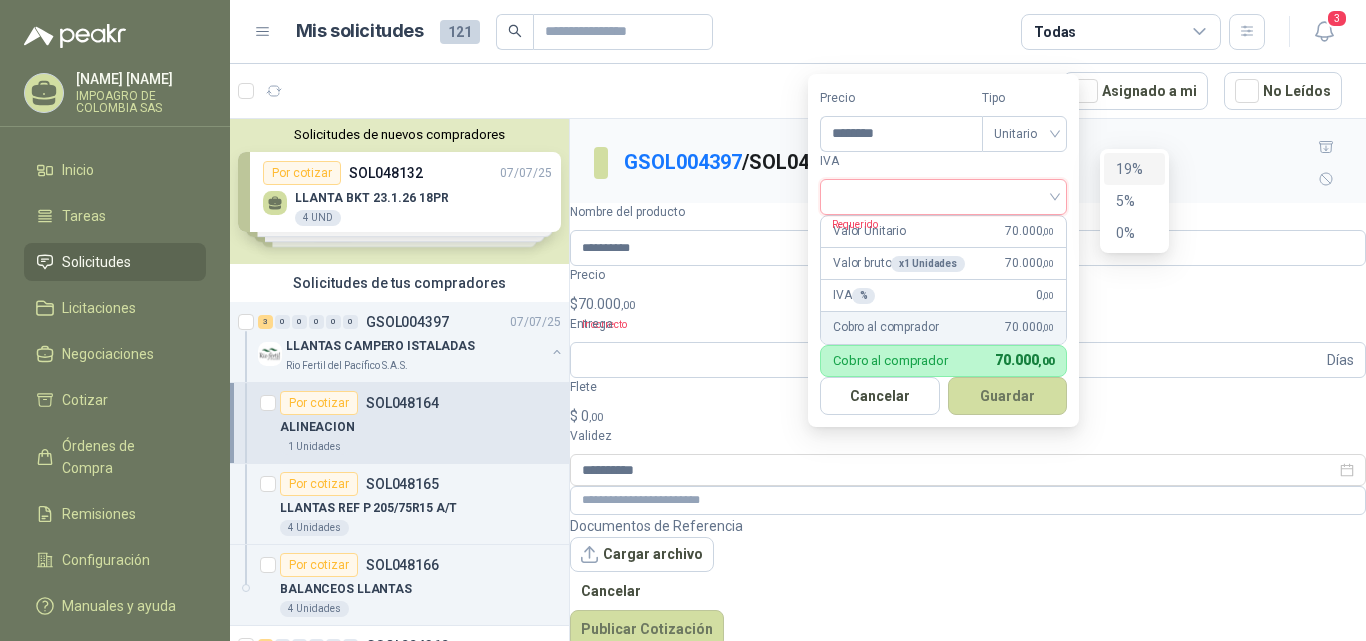 click on "19%" at bounding box center (1134, 169) 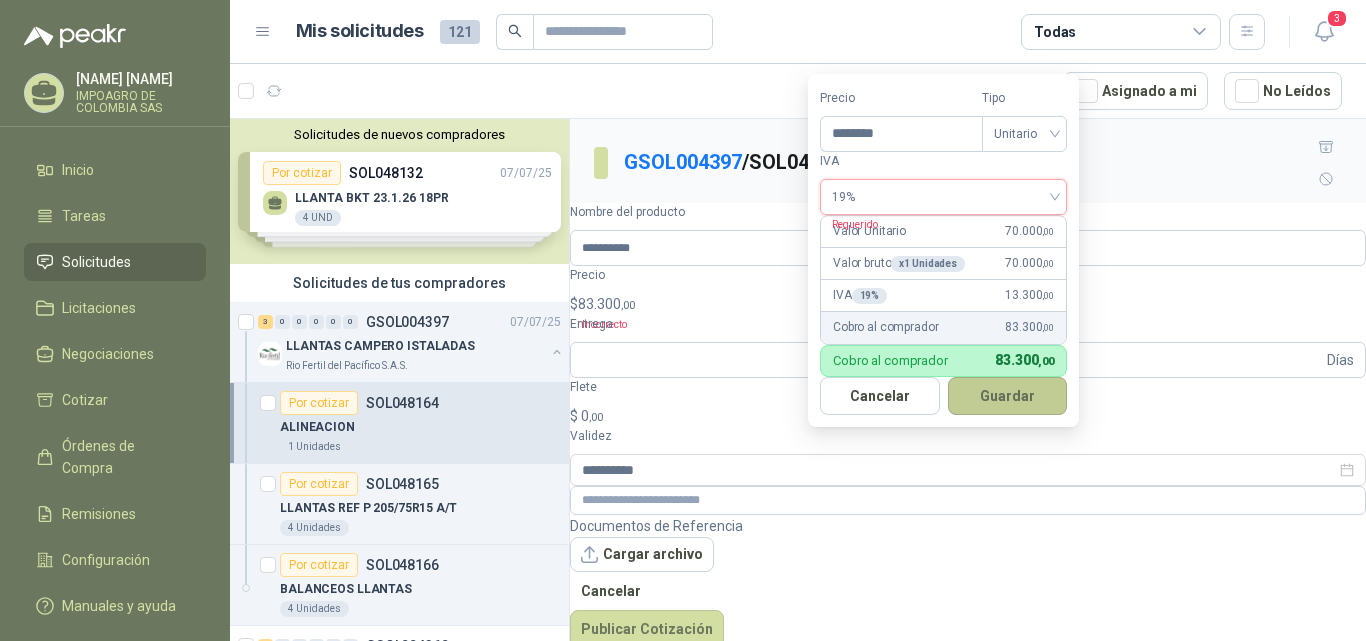 click on "Guardar" at bounding box center [1008, 396] 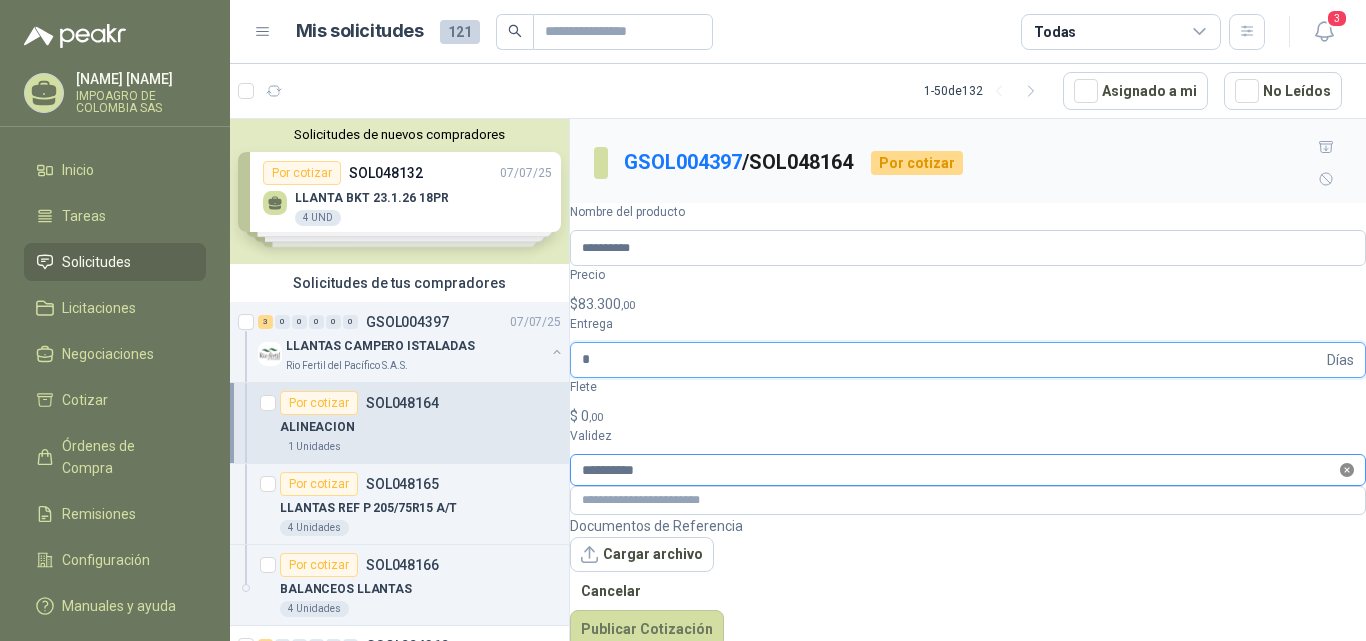 click at bounding box center (1347, 470) 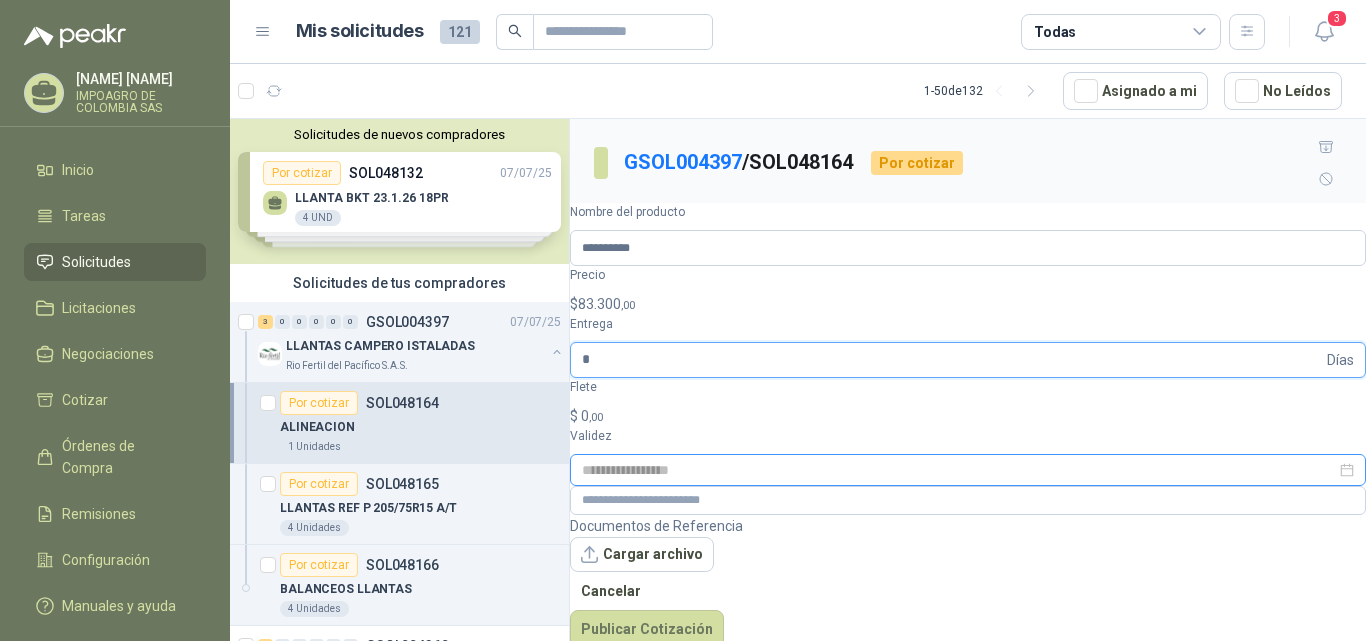type on "*" 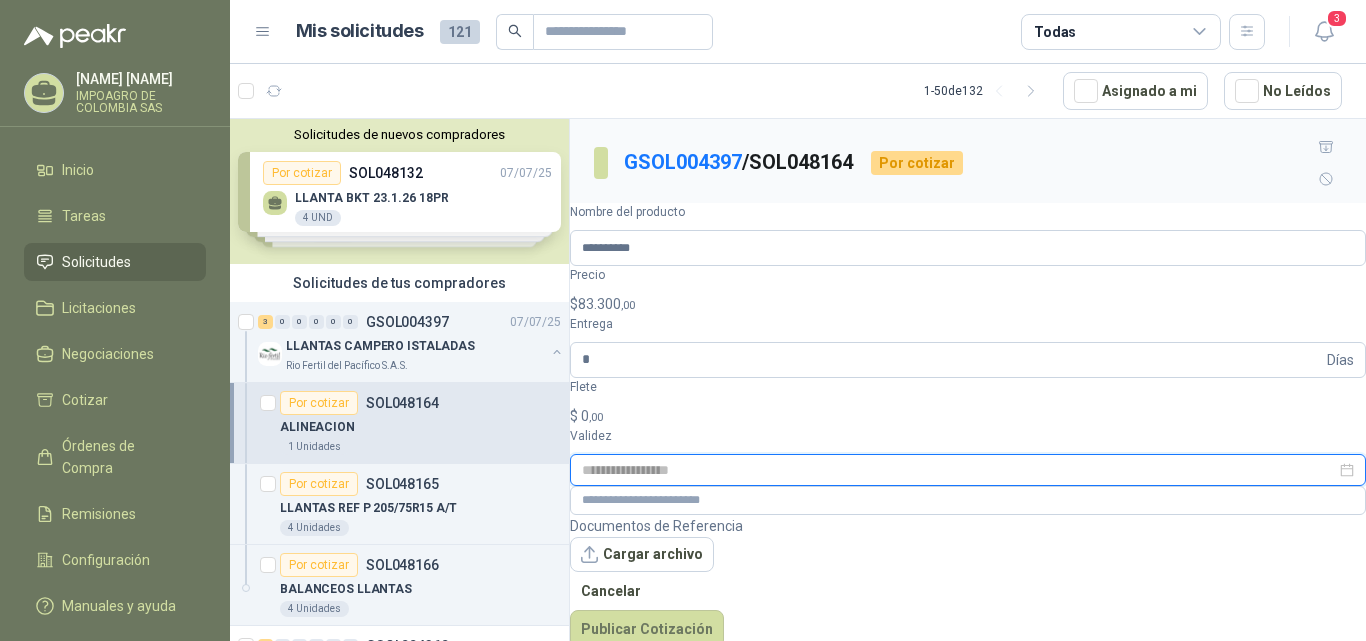 click at bounding box center [959, 470] 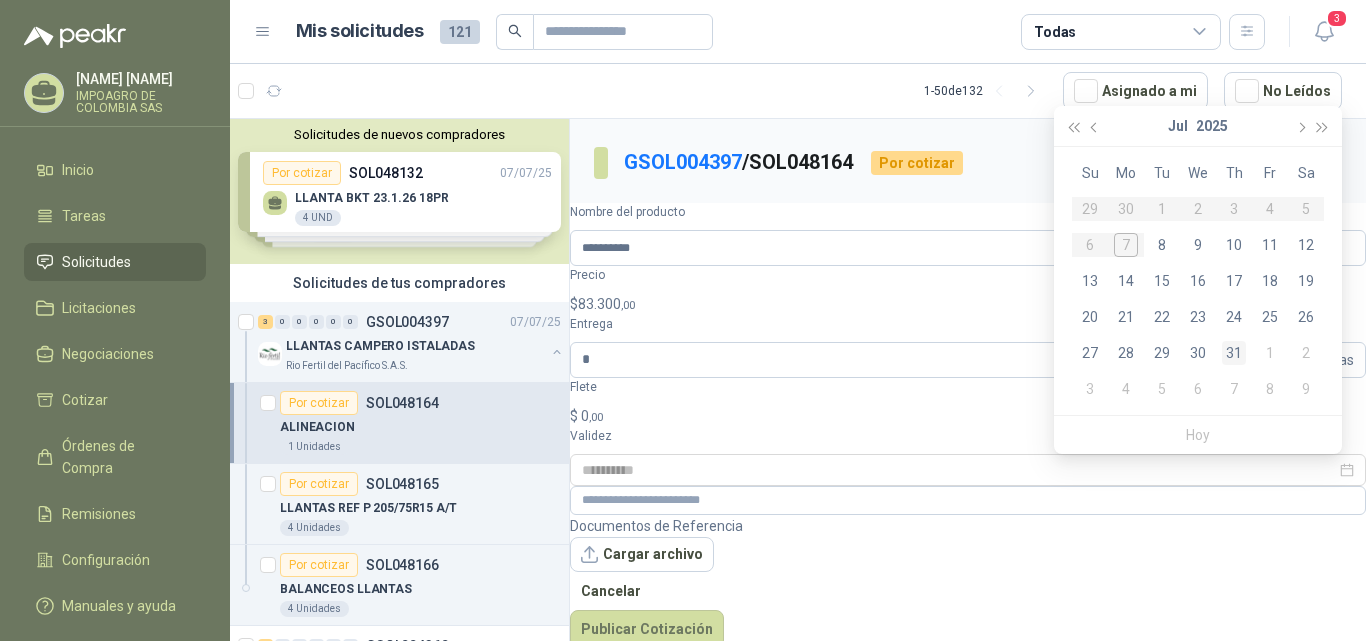 click on "31" at bounding box center [1234, 353] 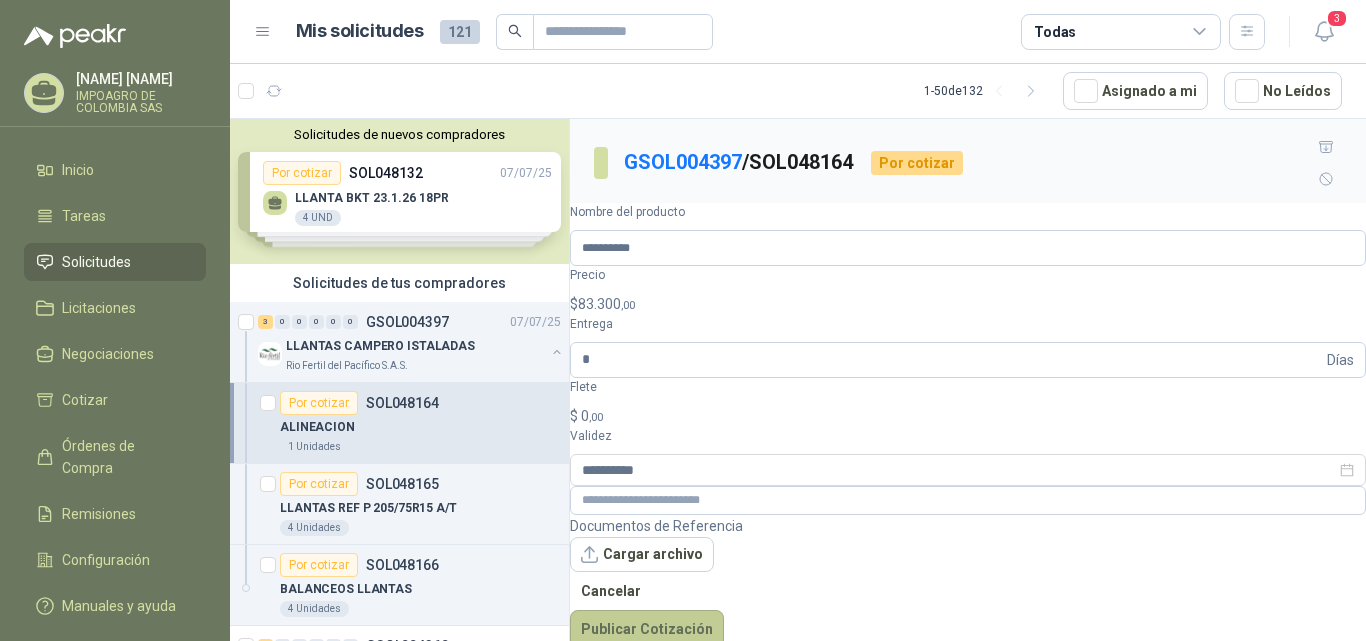 click on "Publicar Cotización" at bounding box center [647, 629] 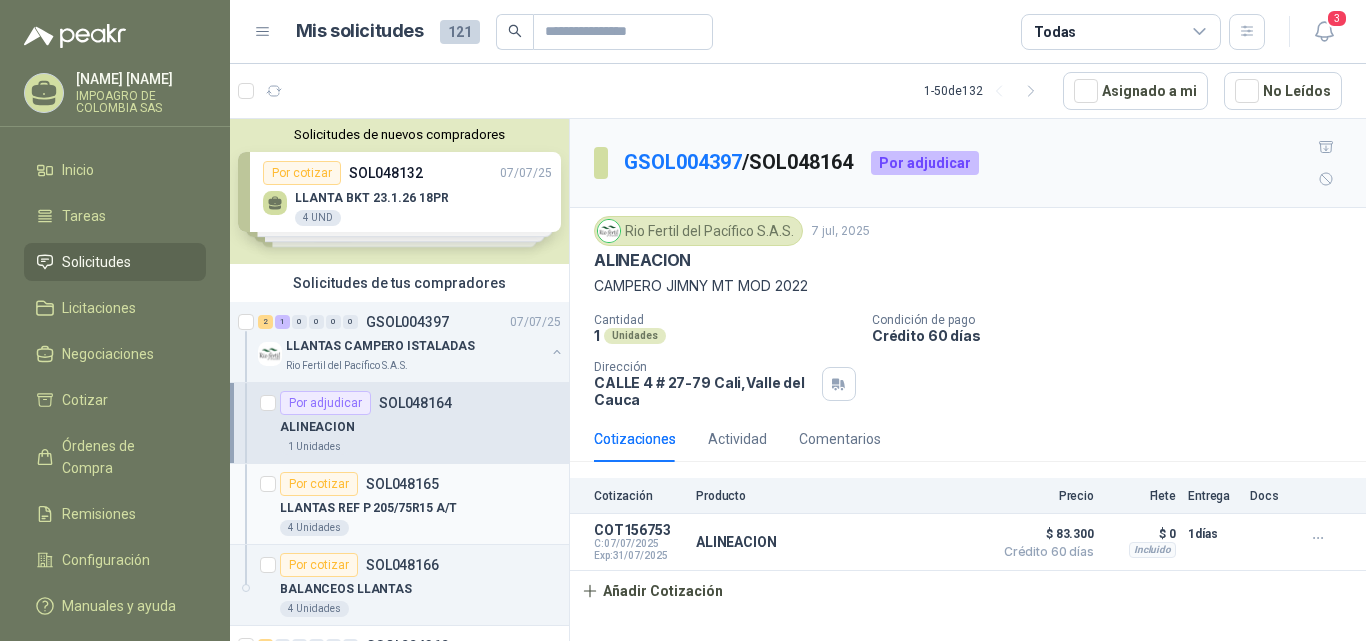 click on "Por cotizar SOL048165" at bounding box center [359, 484] 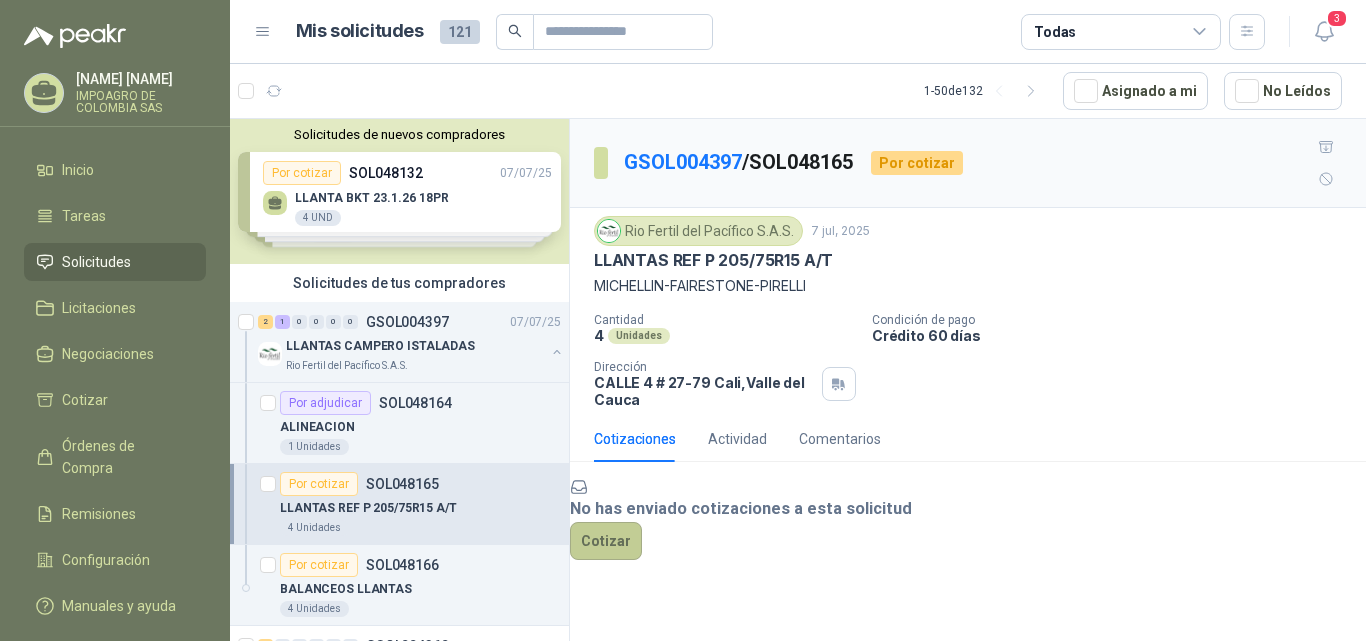 click on "Cotizar" at bounding box center (606, 541) 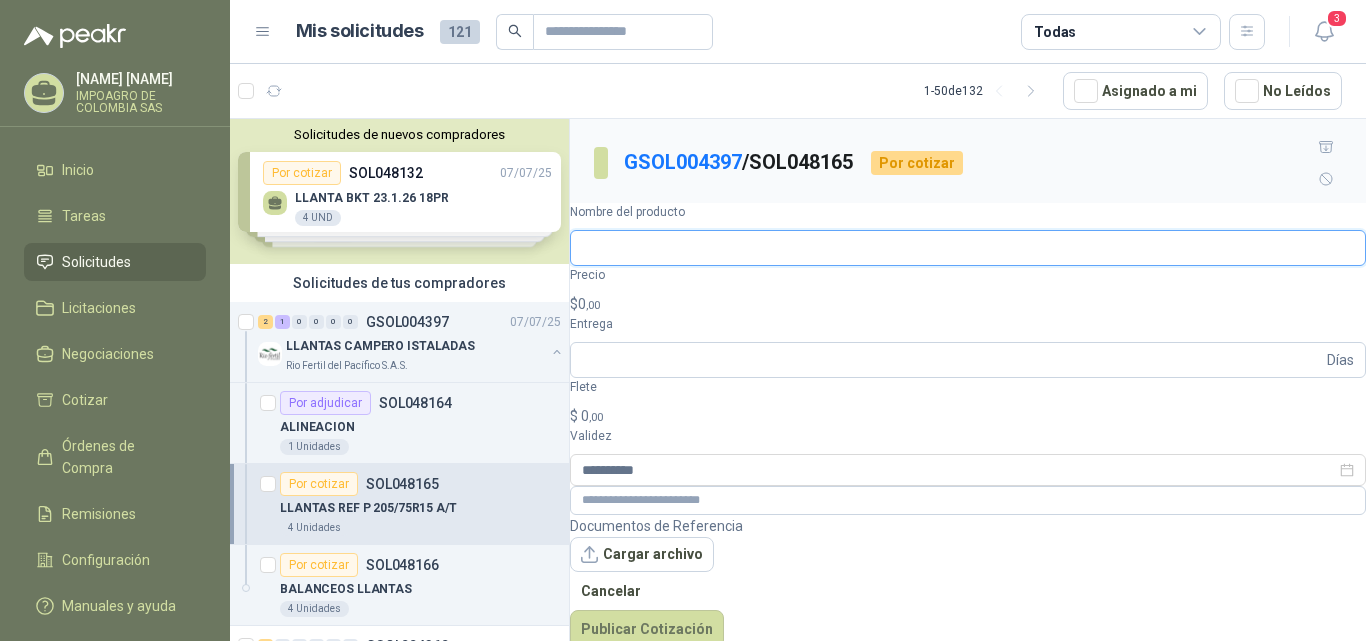 click on "Nombre del producto" at bounding box center (968, 248) 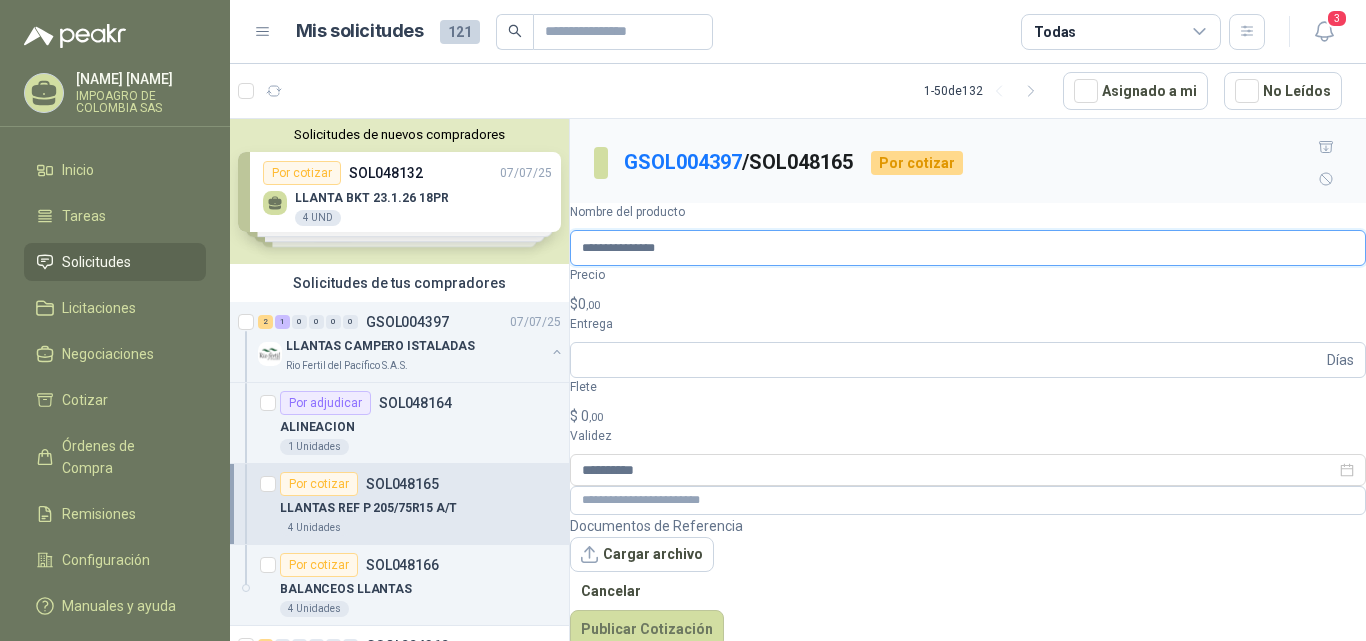 type on "**********" 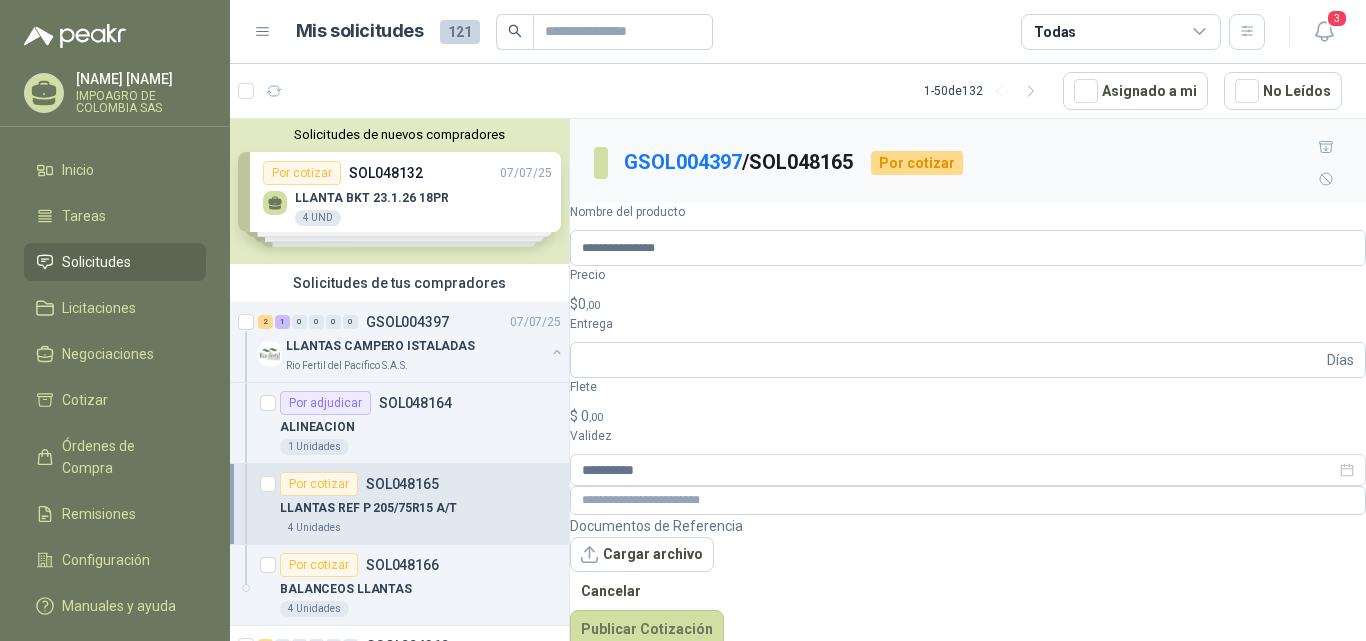 click on "$  0 ,00" at bounding box center (968, 304) 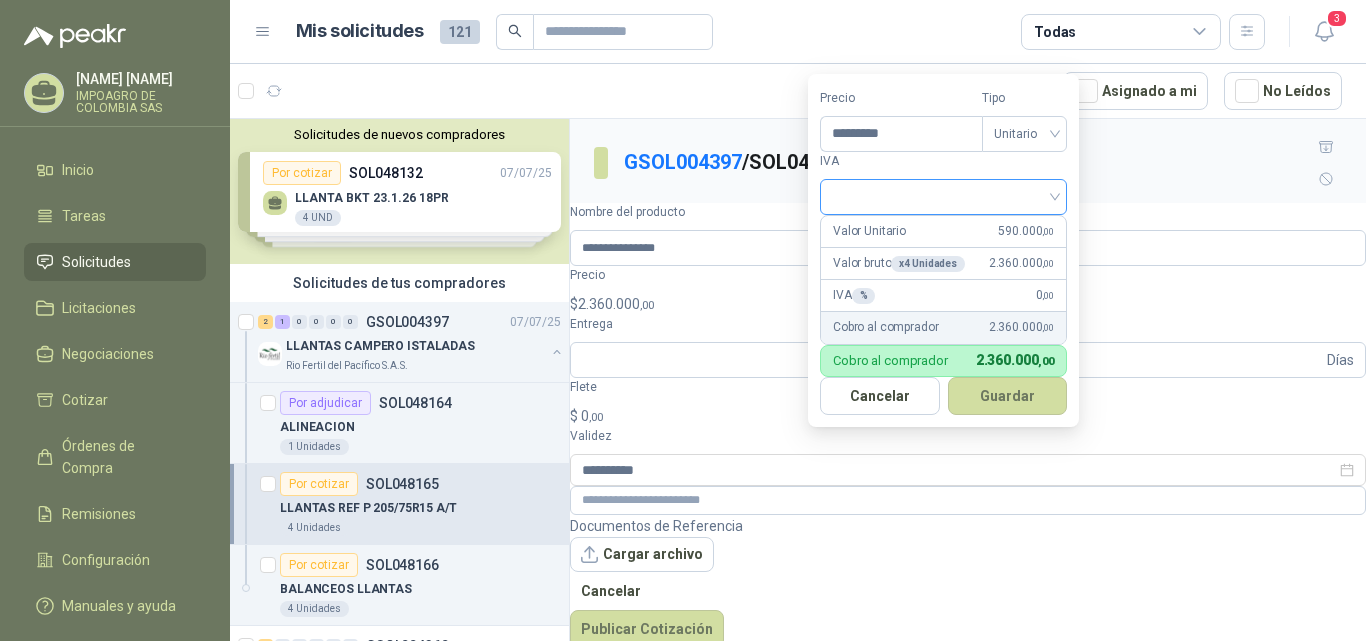 type on "*********" 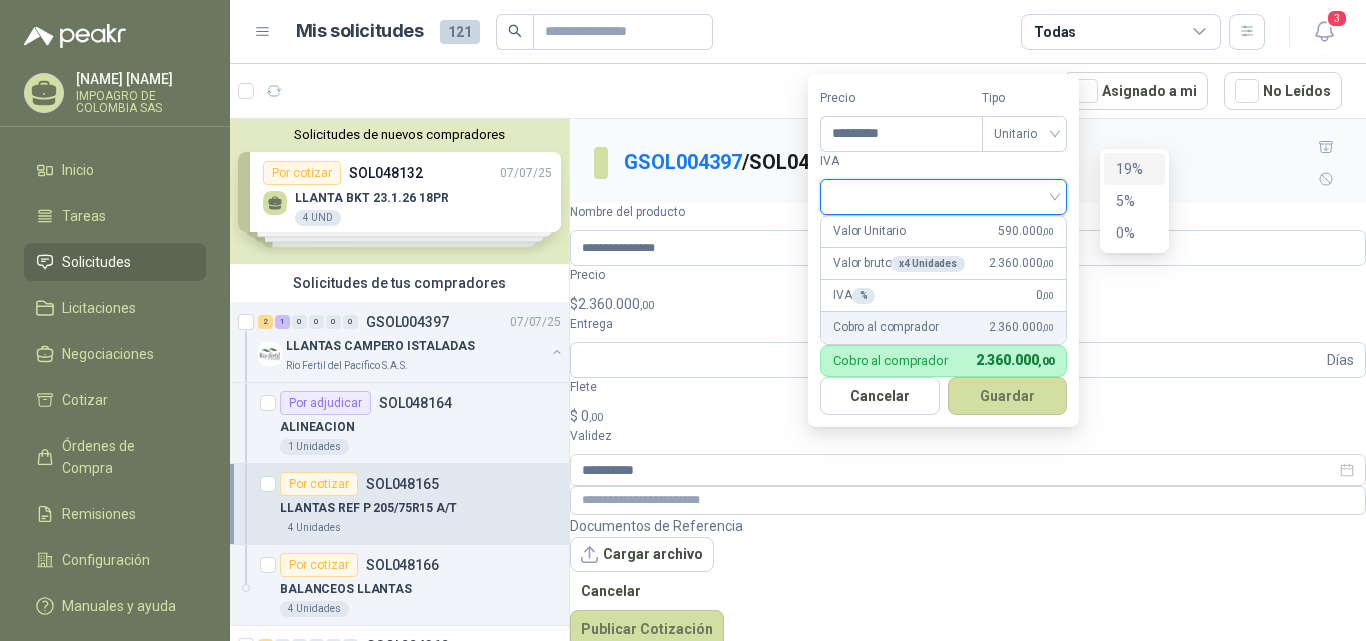 click on "19%" at bounding box center [1134, 169] 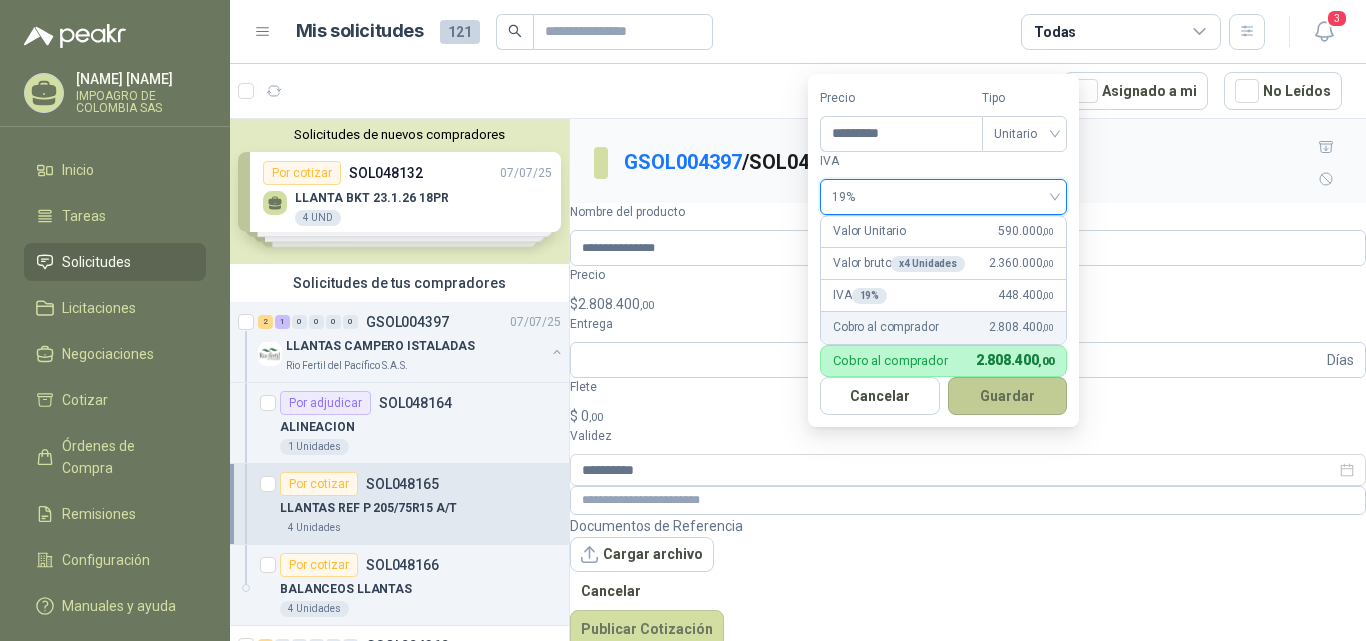 click on "Guardar" at bounding box center (1008, 396) 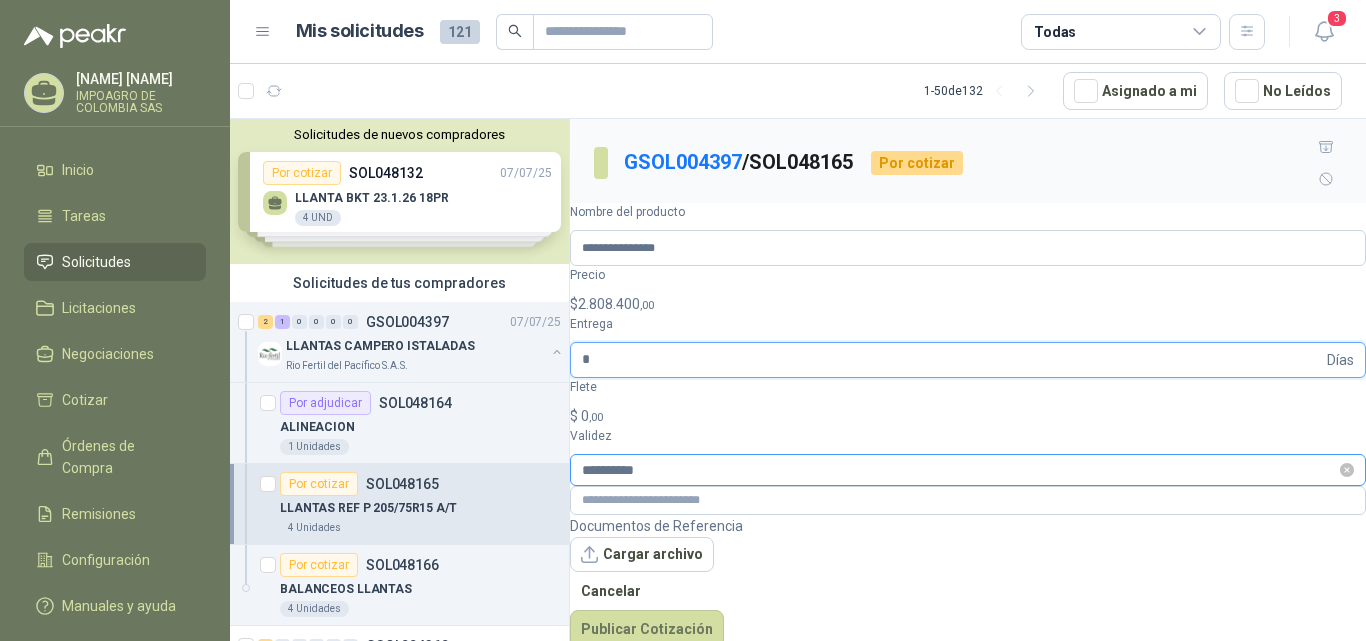 type on "*" 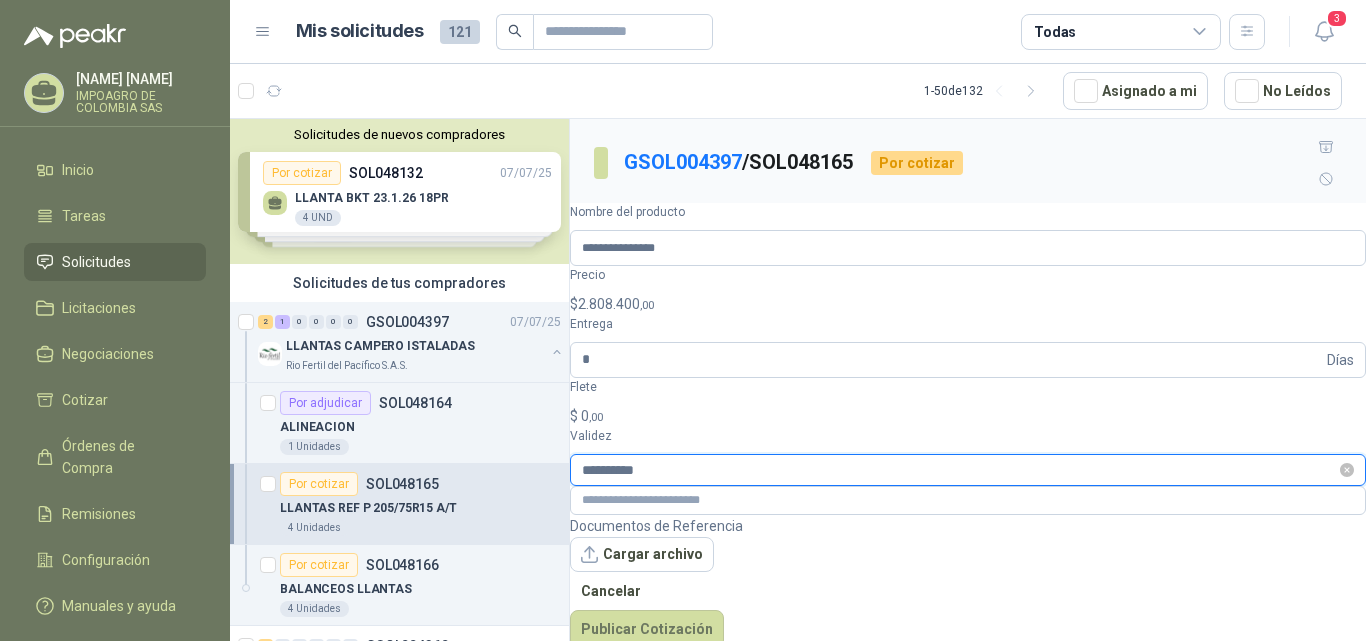 click on "**********" at bounding box center [959, 470] 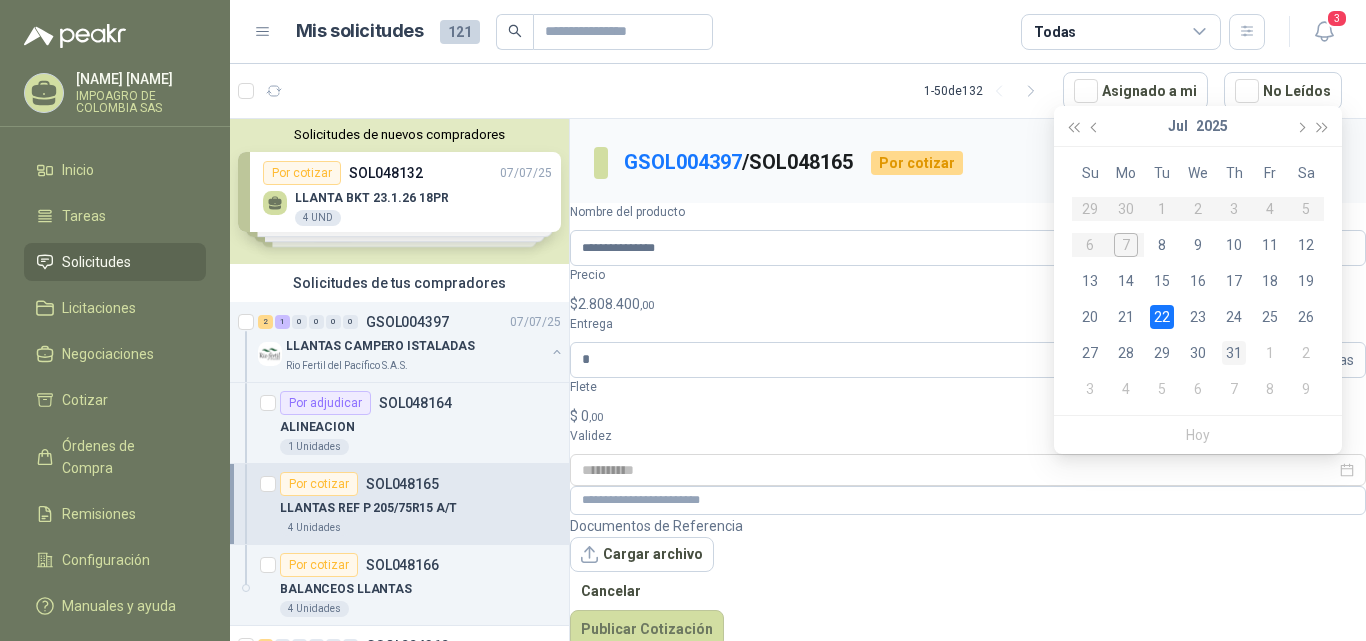 click on "31" at bounding box center [1234, 353] 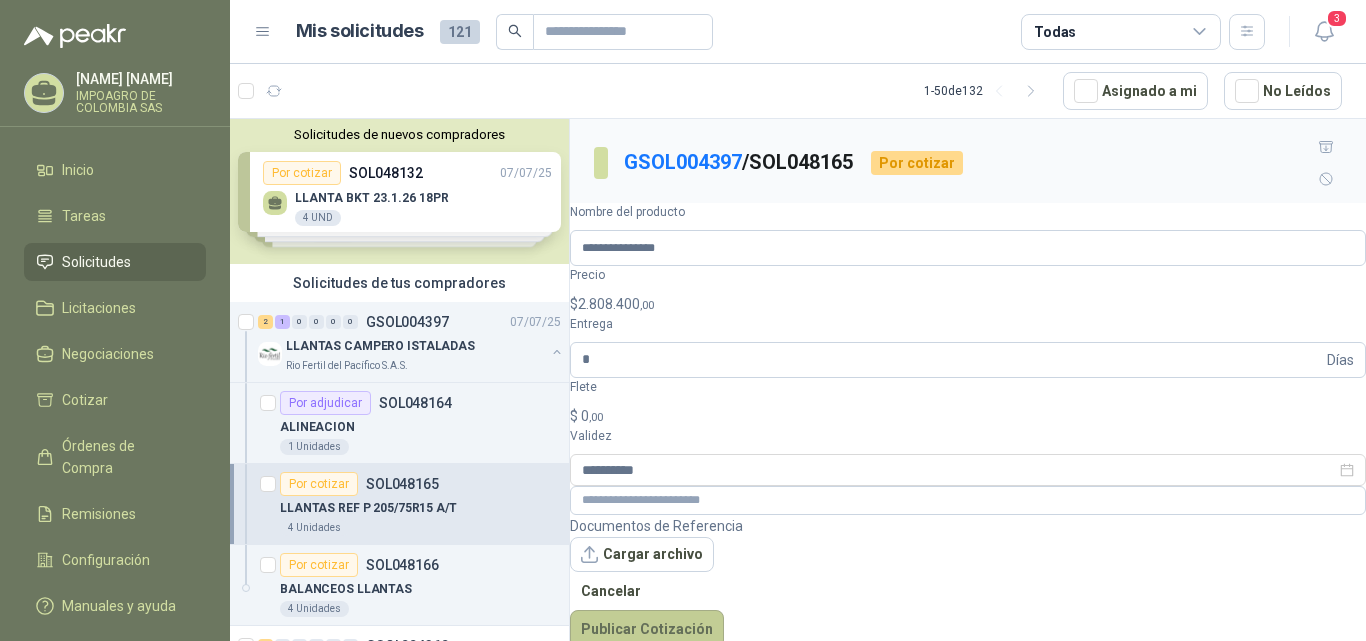 click on "Publicar Cotización" at bounding box center (647, 629) 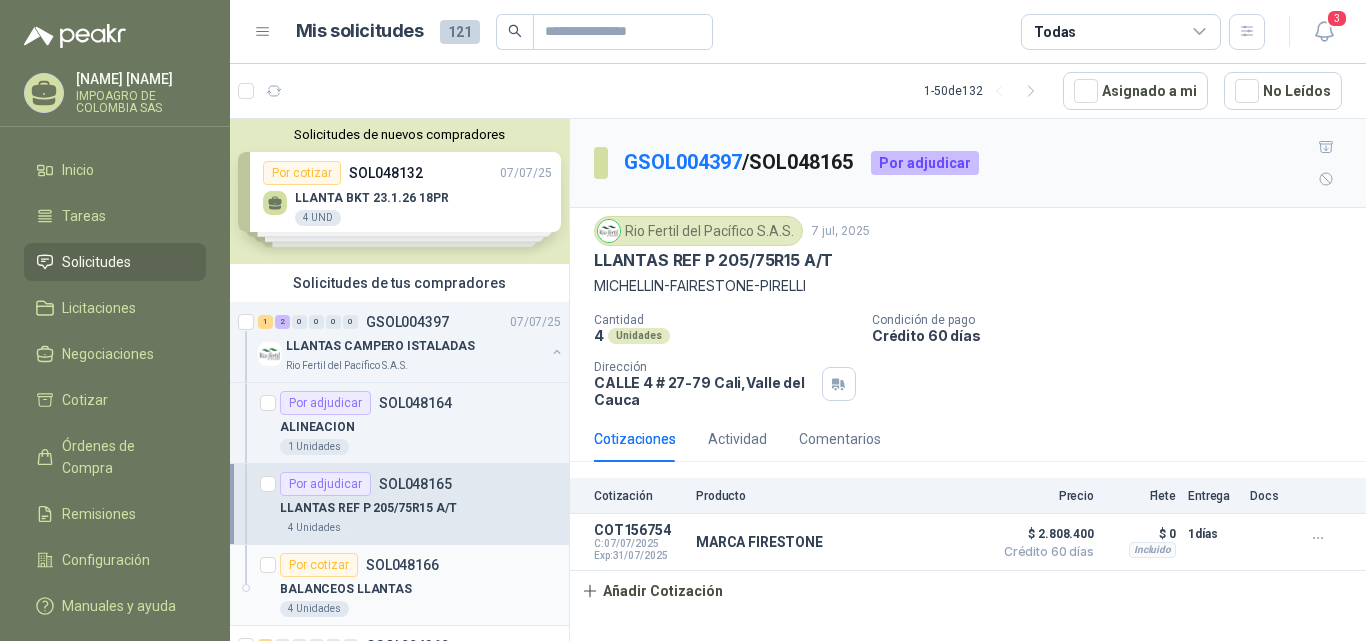 click on "BALANCEOS LLANTAS" at bounding box center (420, 589) 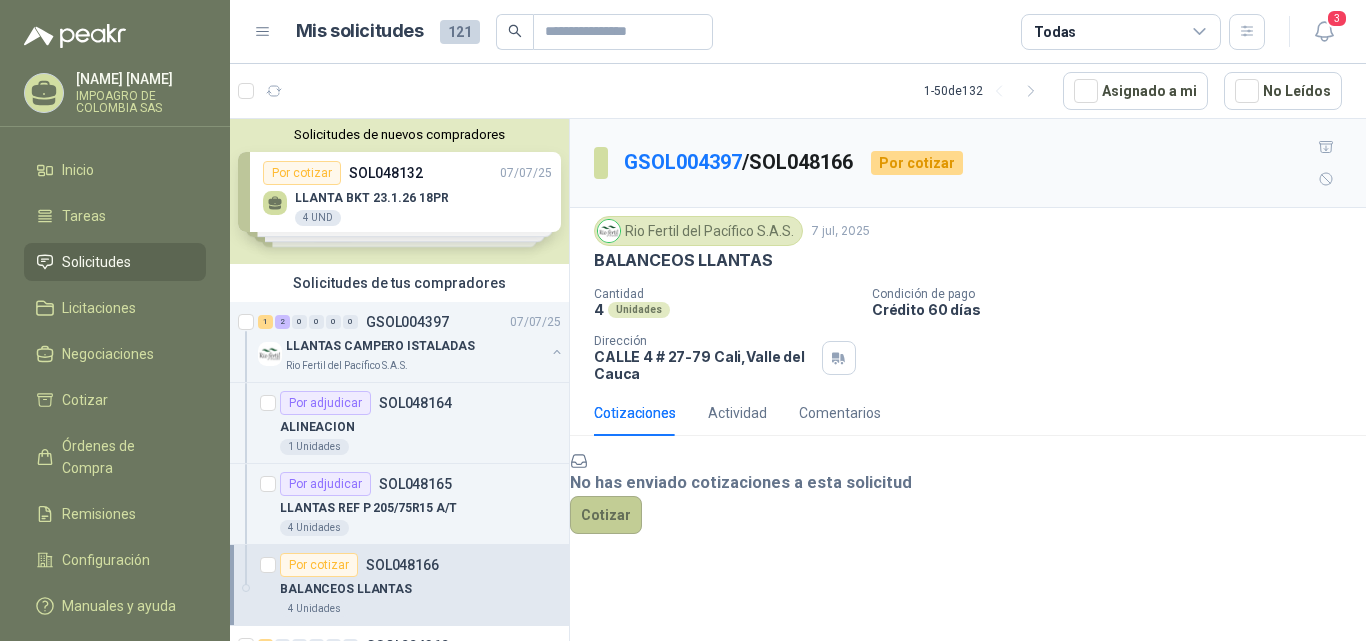 click on "Cotizar" at bounding box center [606, 515] 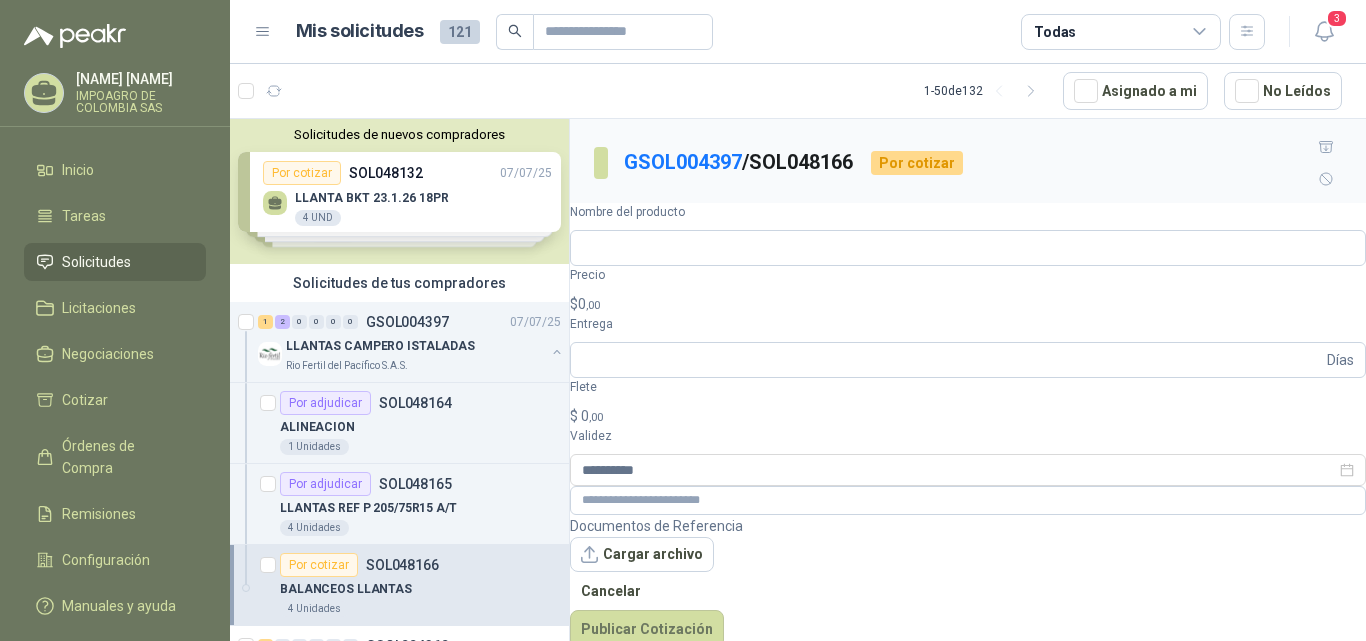 click on "$  0 ,00" at bounding box center [968, 304] 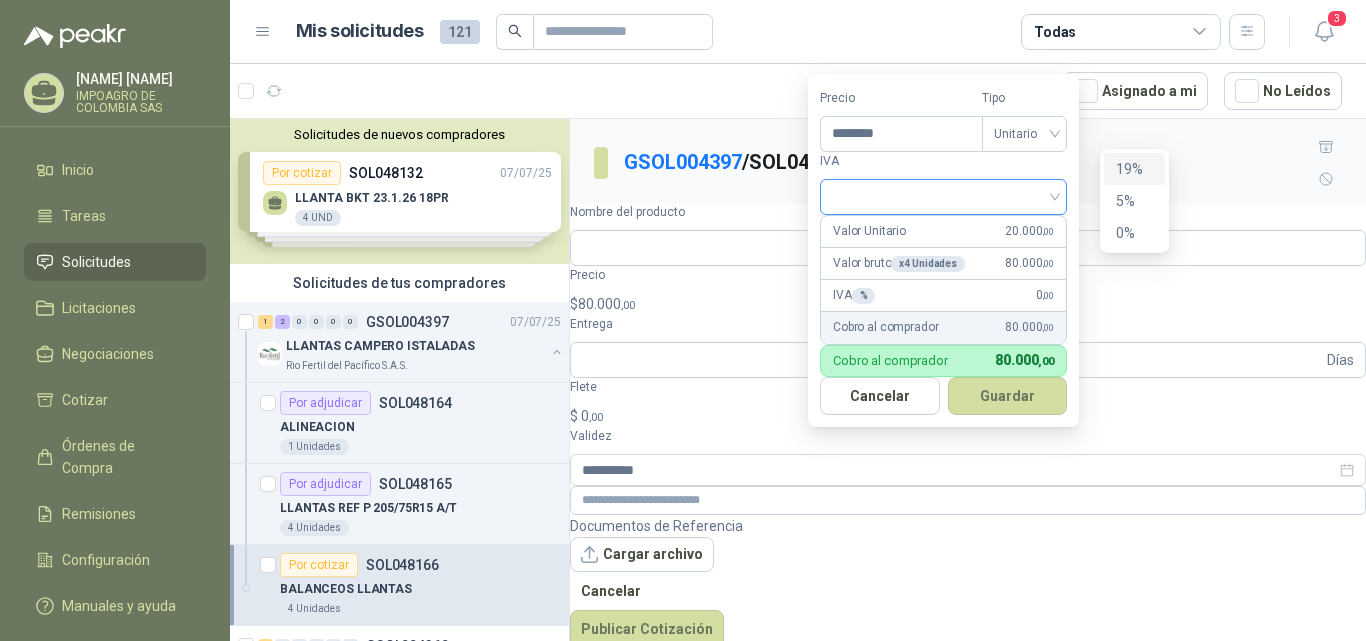 click at bounding box center [943, 197] 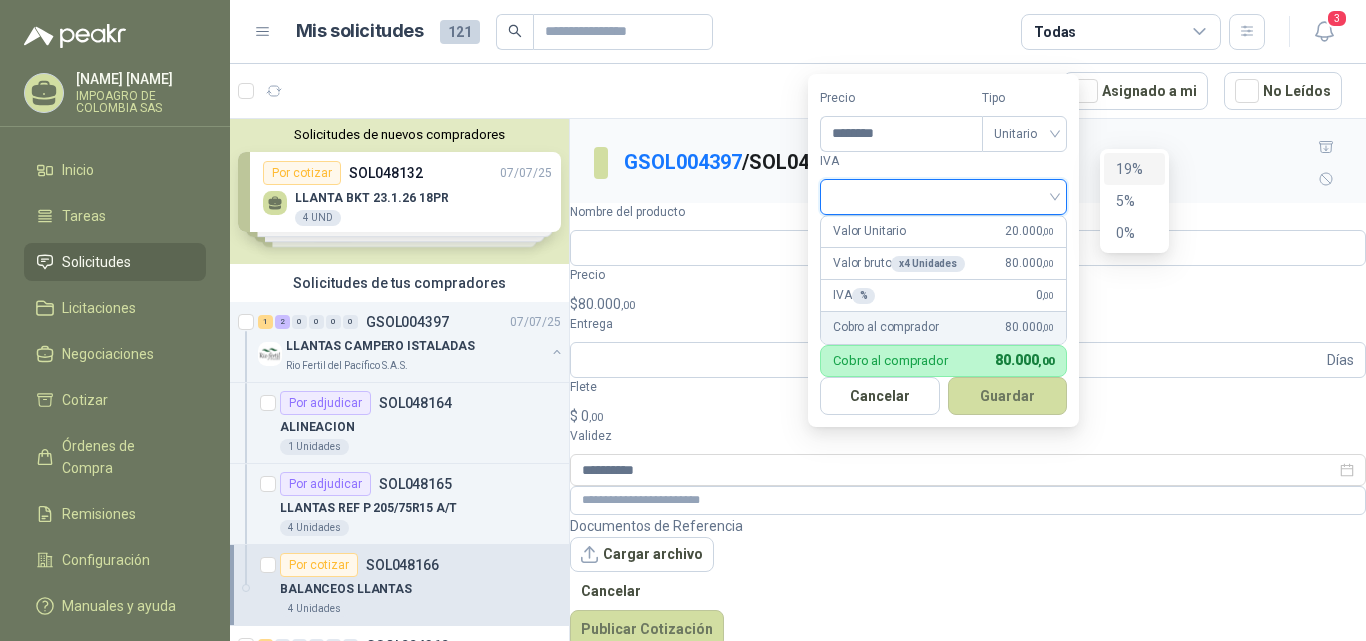 click on "19%" at bounding box center [1134, 169] 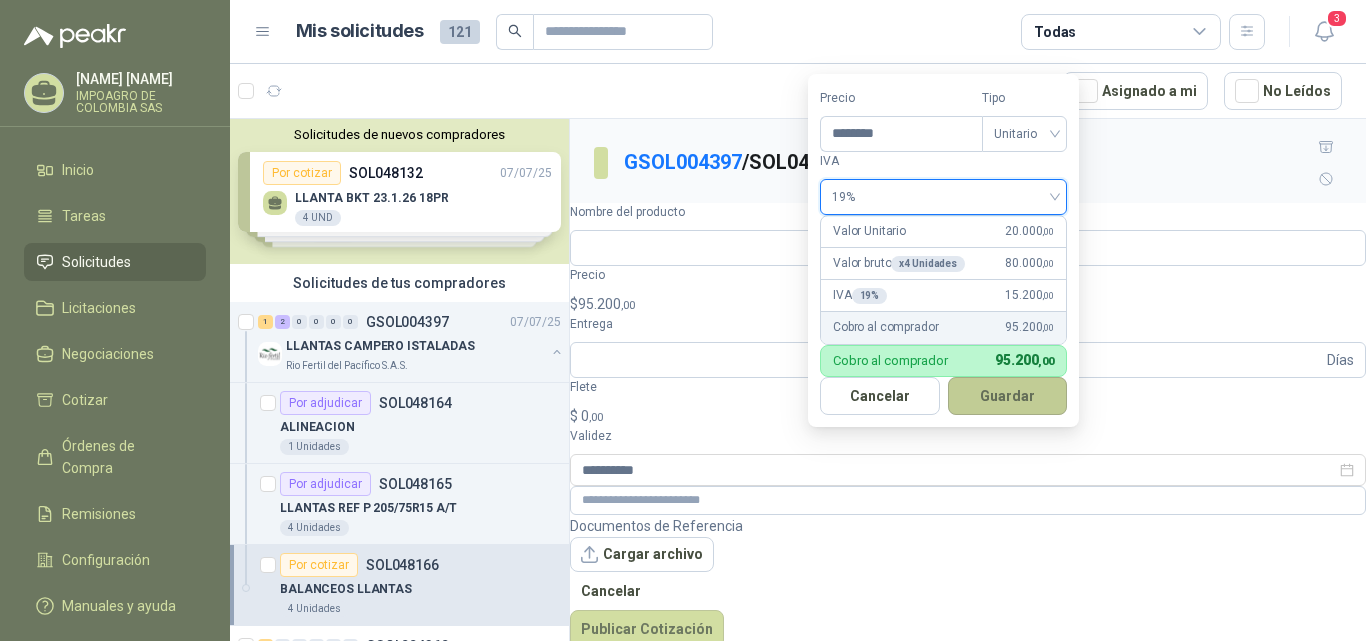 click on "Guardar" at bounding box center (1008, 396) 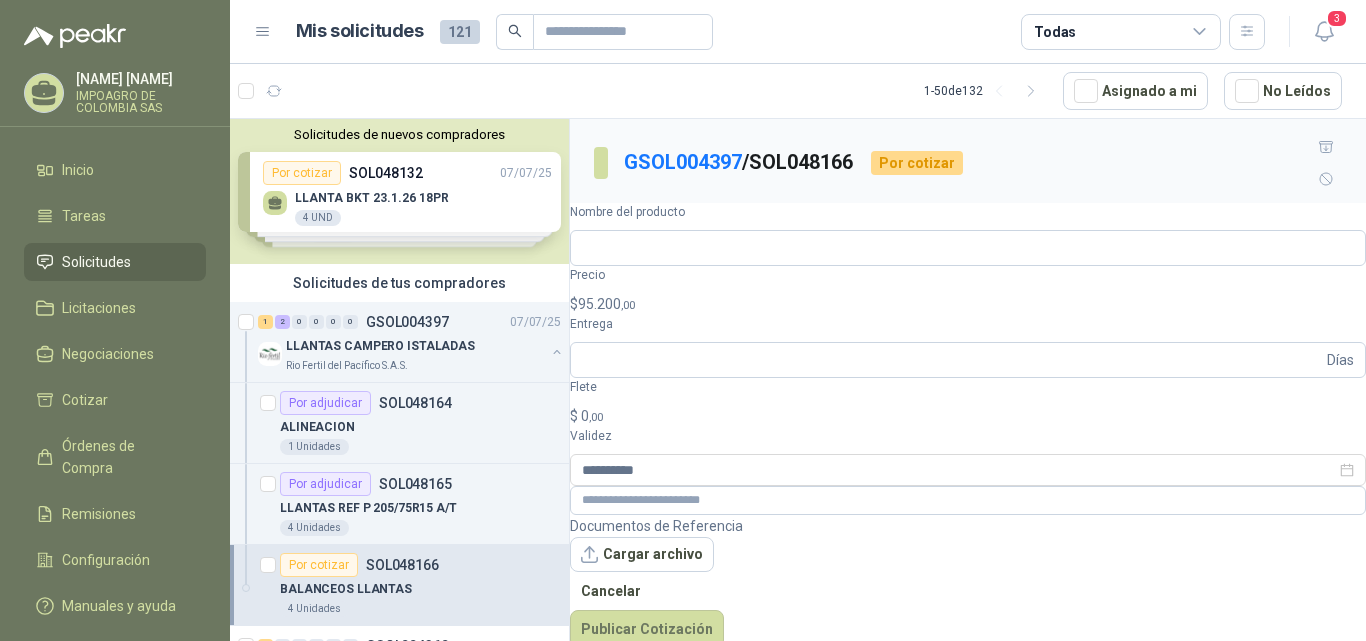 click on "Cotizaciones Actividad Comentarios" at bounding box center (968, 413) 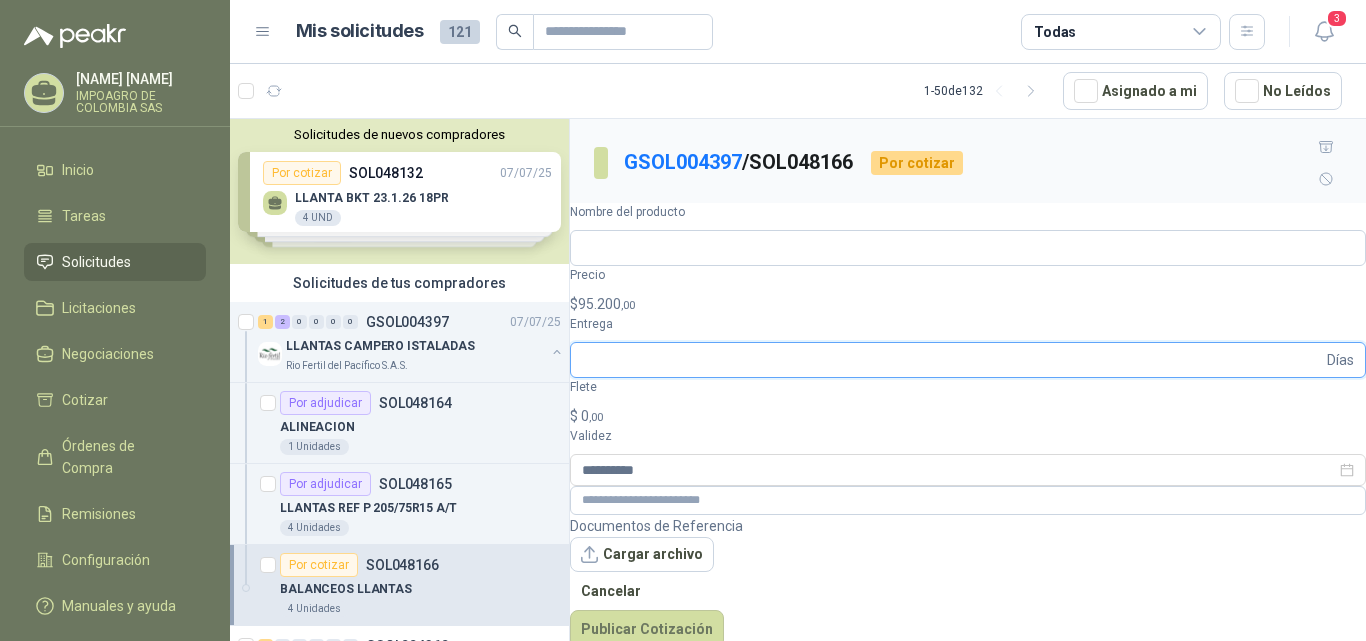click on "Entrega" at bounding box center [952, 360] 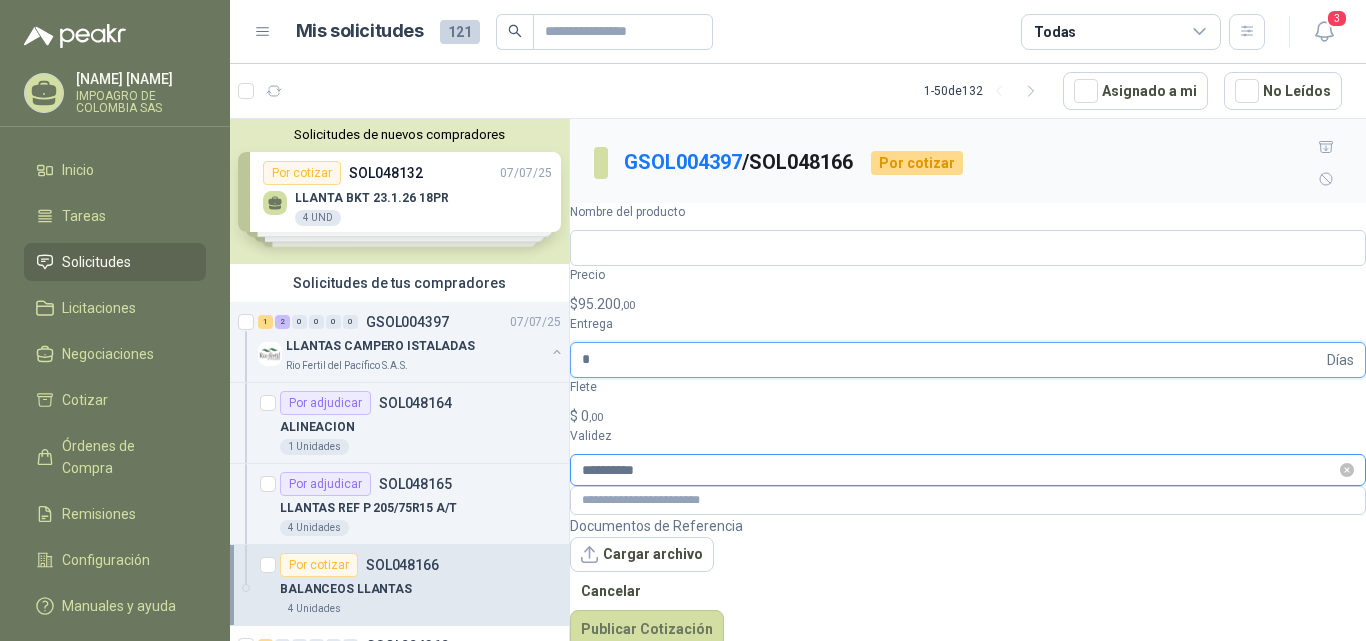 type on "*" 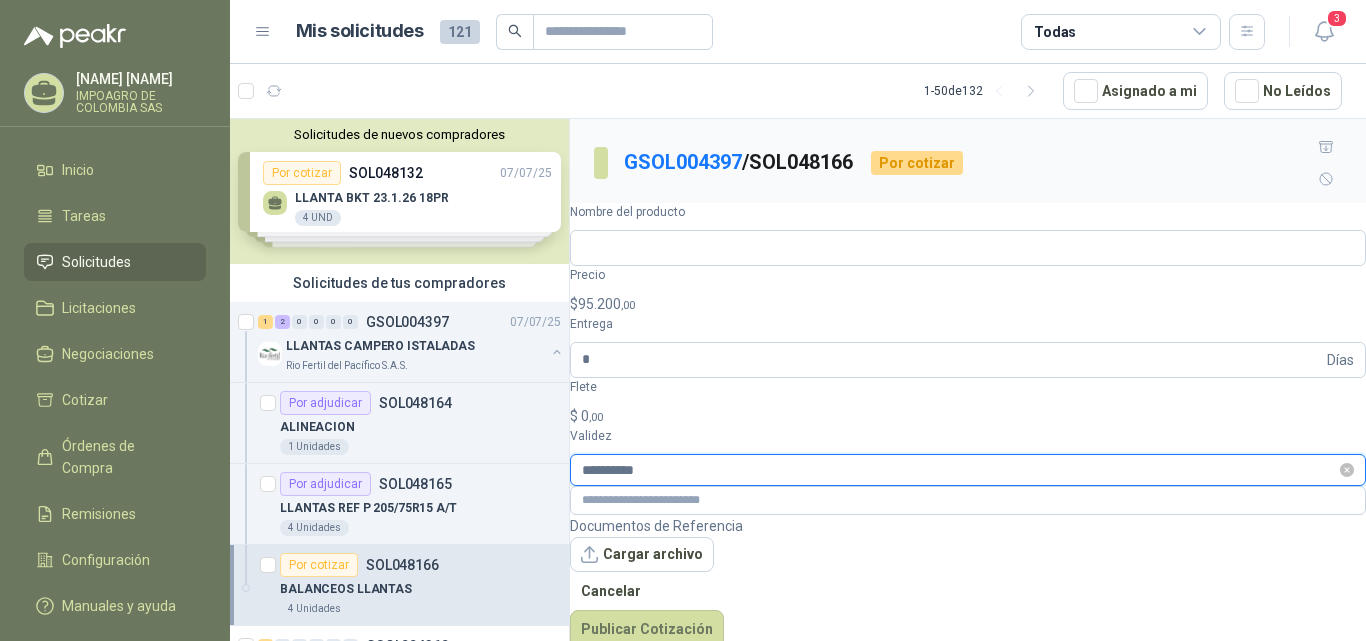 click on "**********" at bounding box center (959, 470) 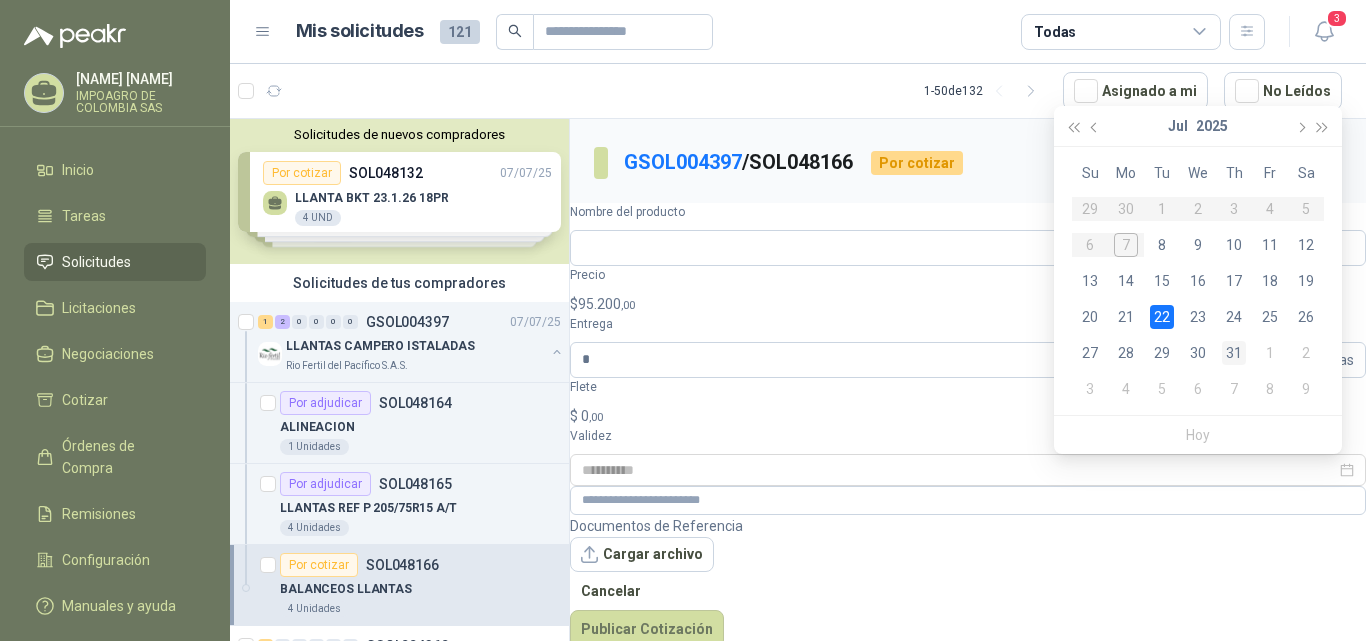 click on "31" at bounding box center (1234, 353) 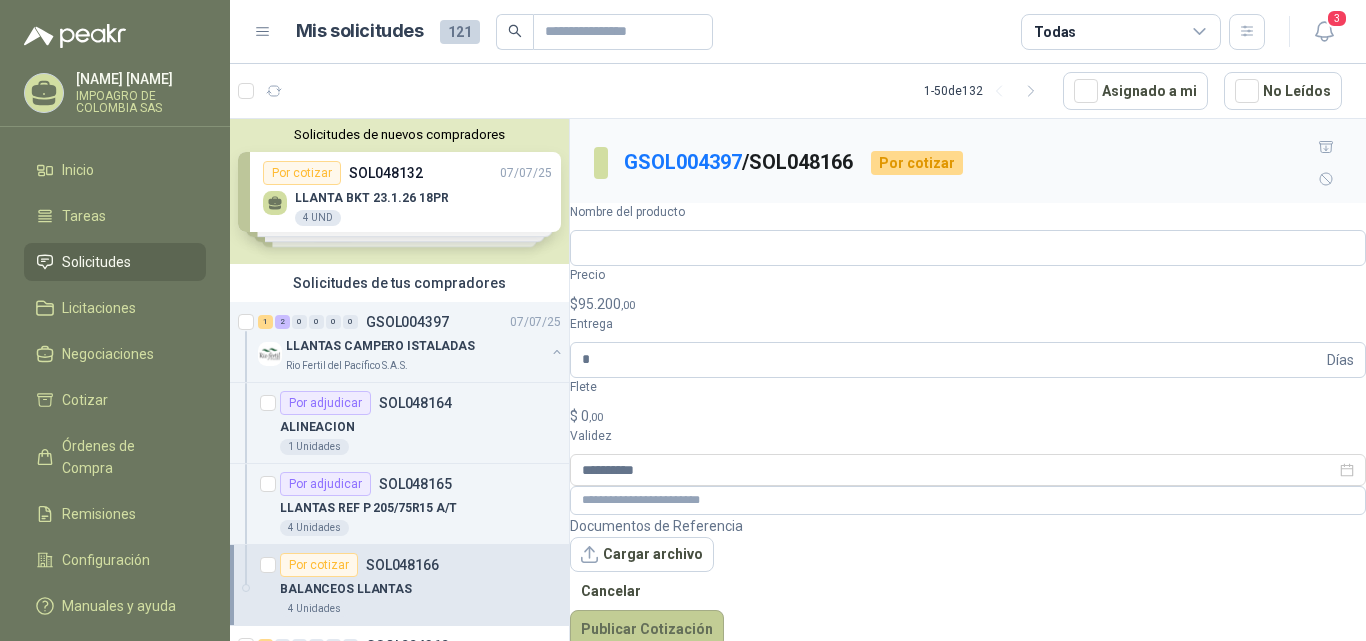 click on "Publicar Cotización" at bounding box center [647, 629] 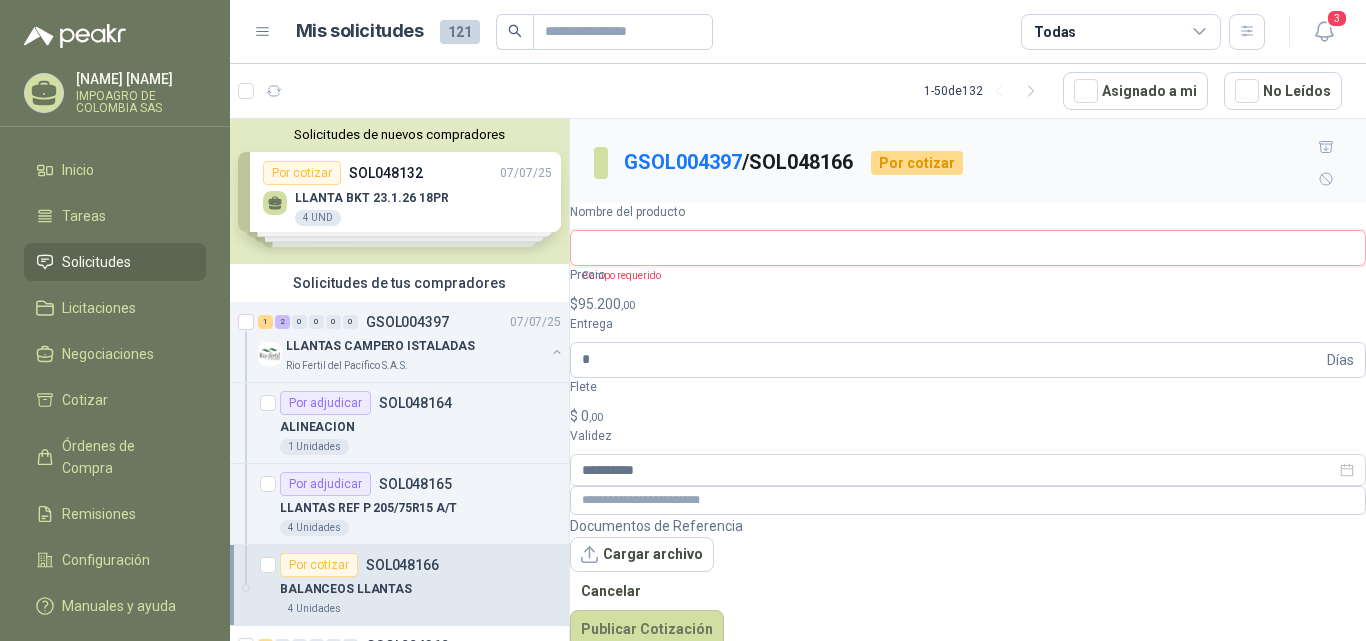 click on "Nombre del producto" at bounding box center [968, 248] 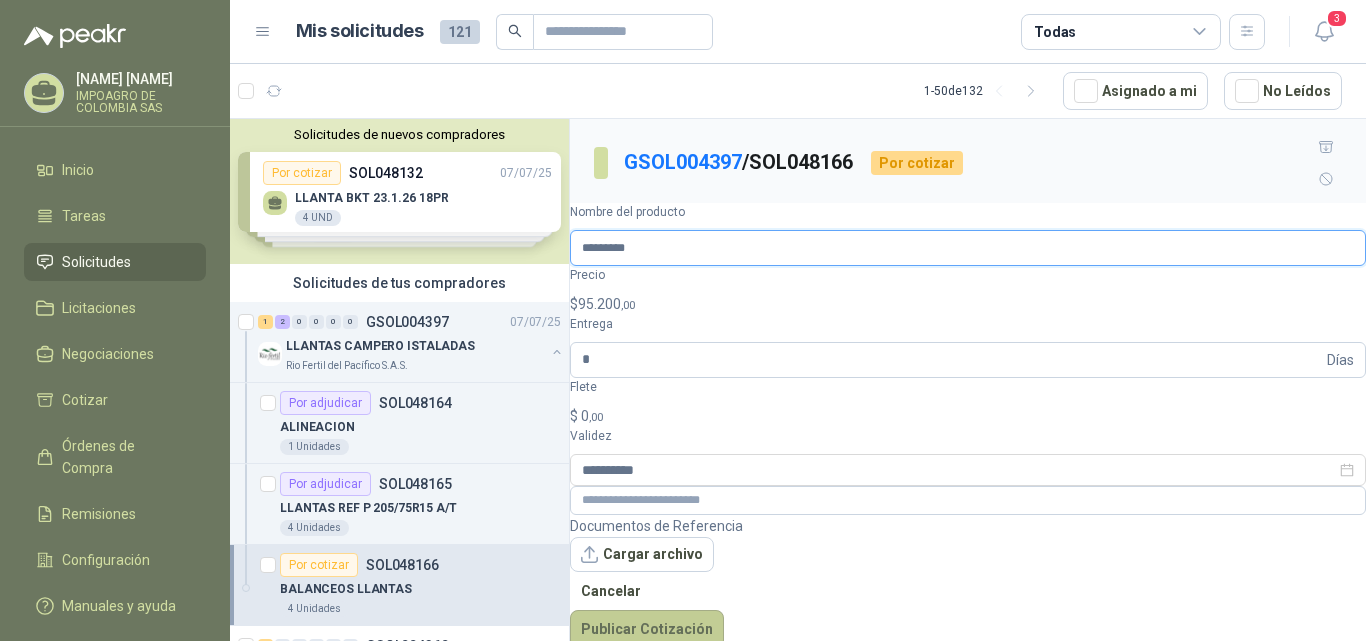 type on "*********" 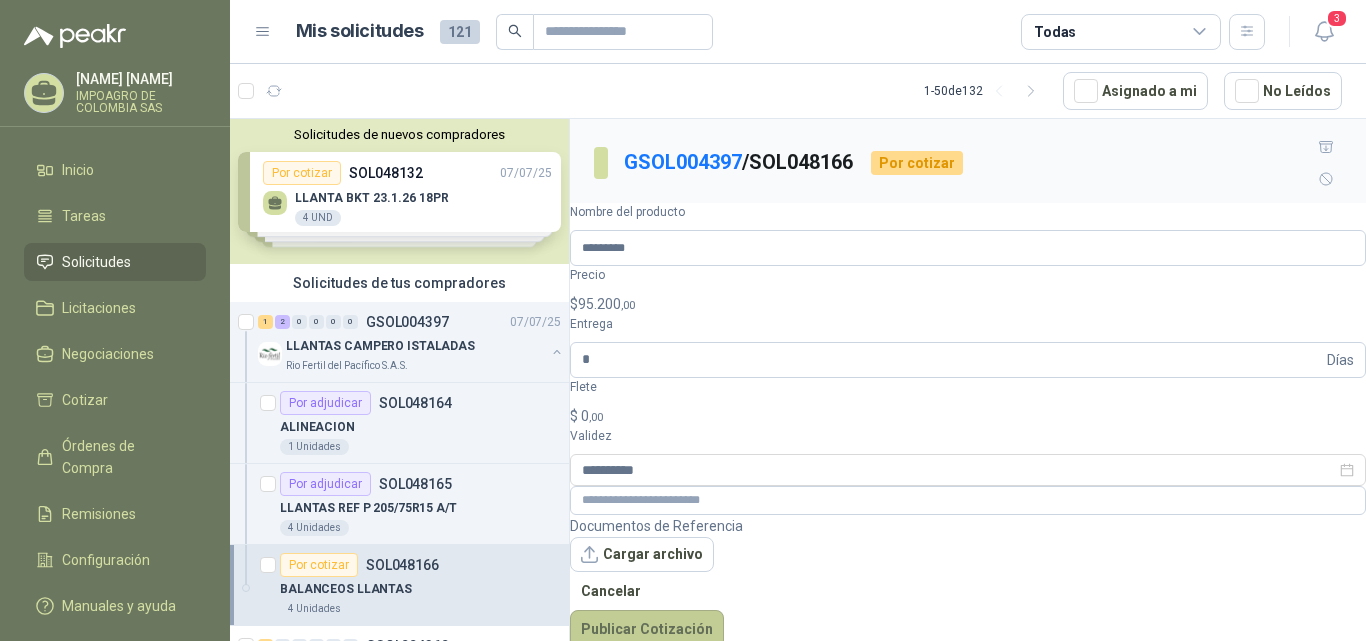 click on "Publicar Cotización" at bounding box center (647, 629) 